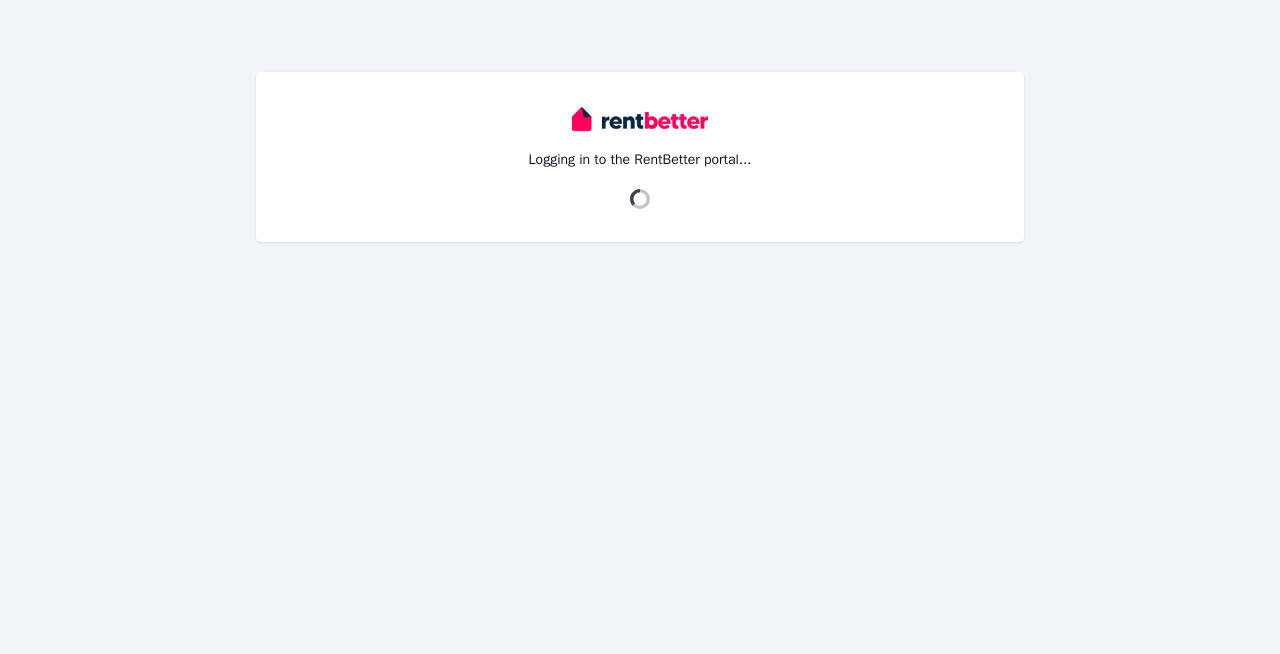 scroll, scrollTop: 0, scrollLeft: 0, axis: both 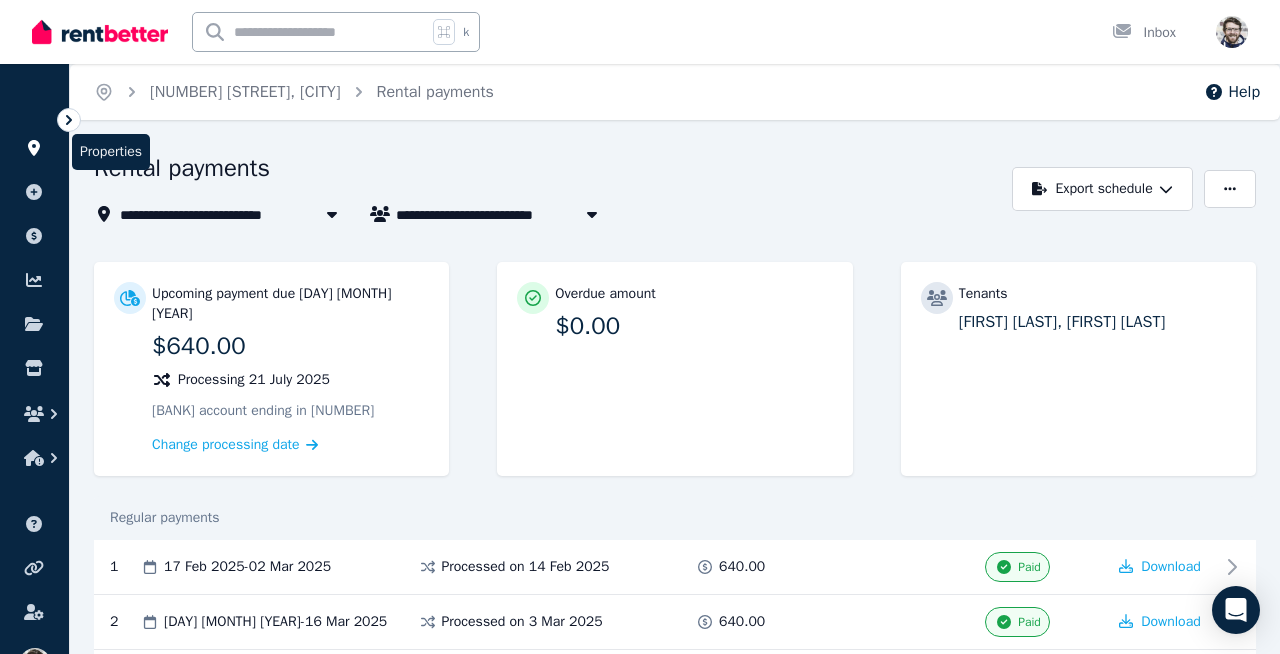 click 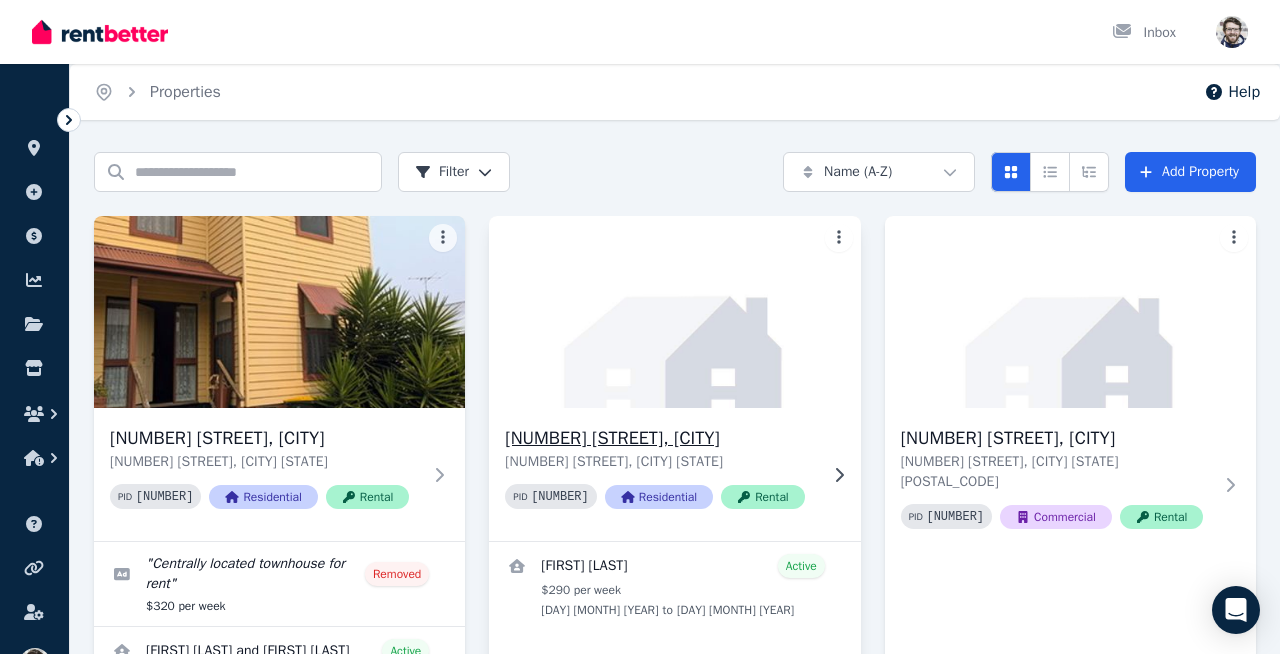 click at bounding box center (675, 312) 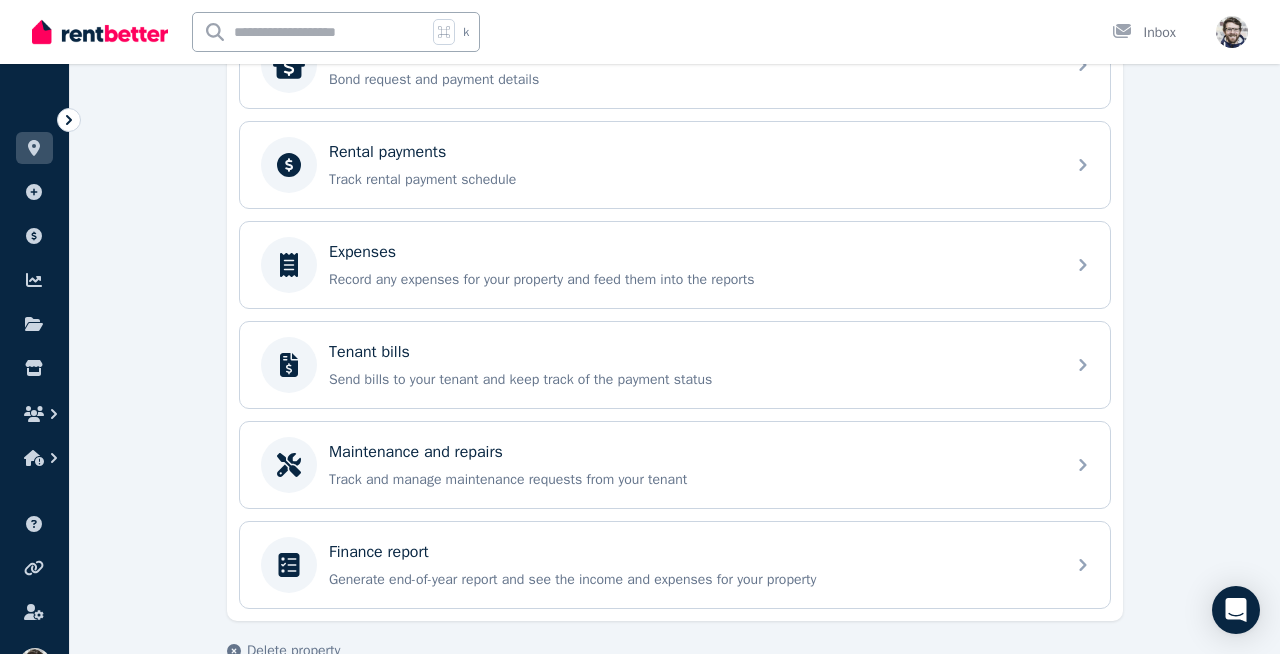 scroll, scrollTop: 813, scrollLeft: 0, axis: vertical 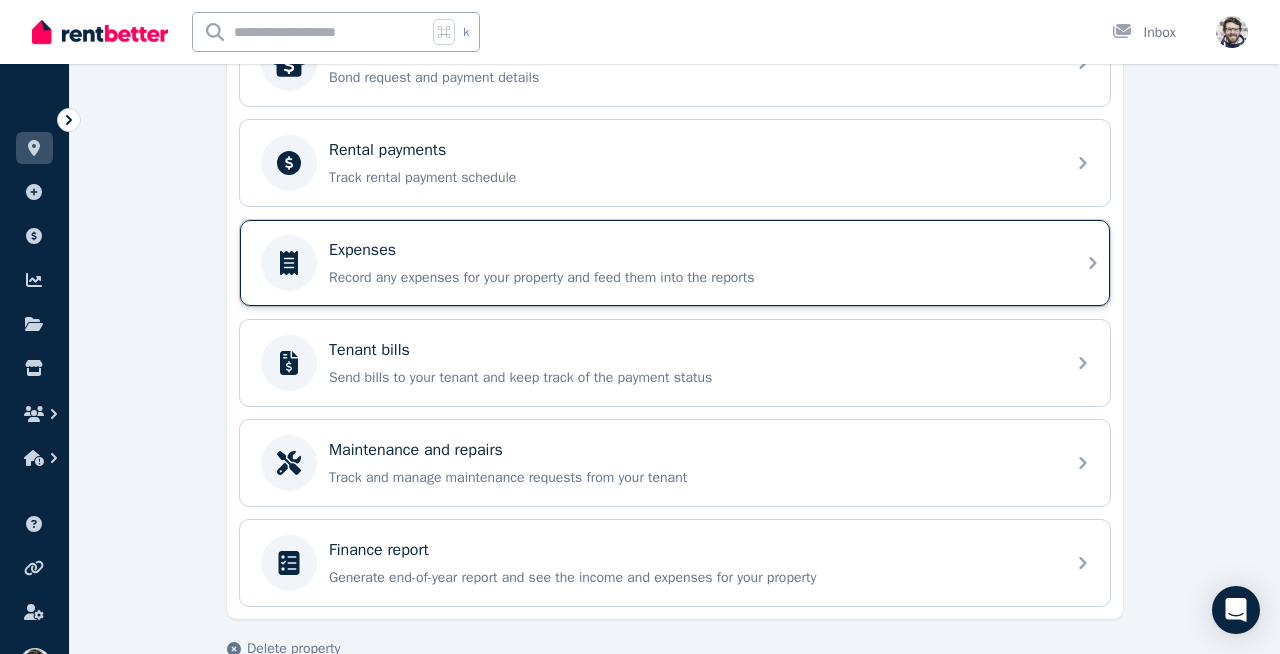 click on "Record any expenses for your property and feed them into the reports" at bounding box center (691, 278) 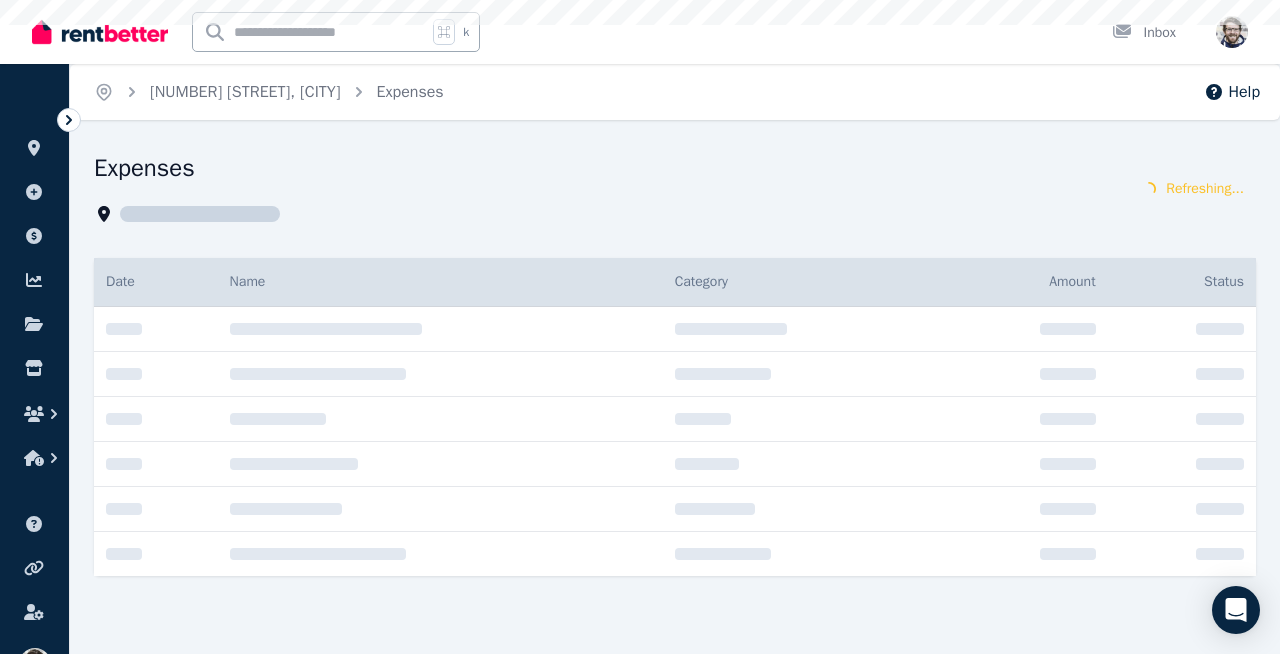 scroll, scrollTop: 0, scrollLeft: 0, axis: both 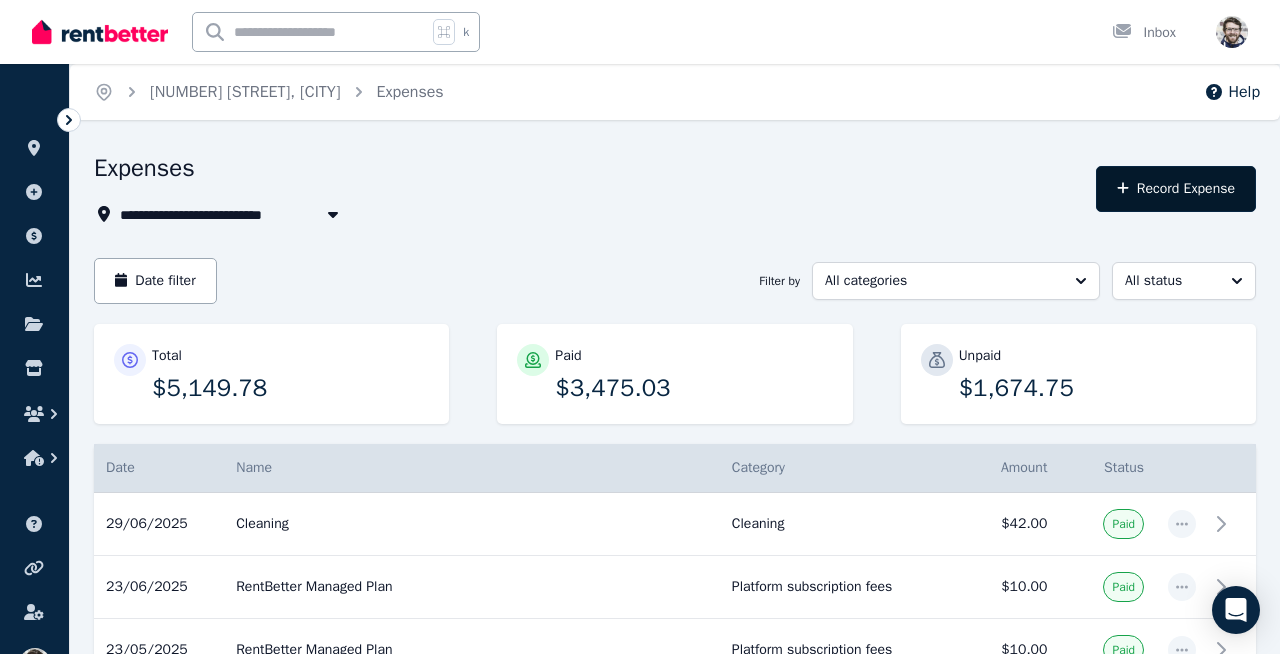 click on "Record Expense" at bounding box center [1176, 189] 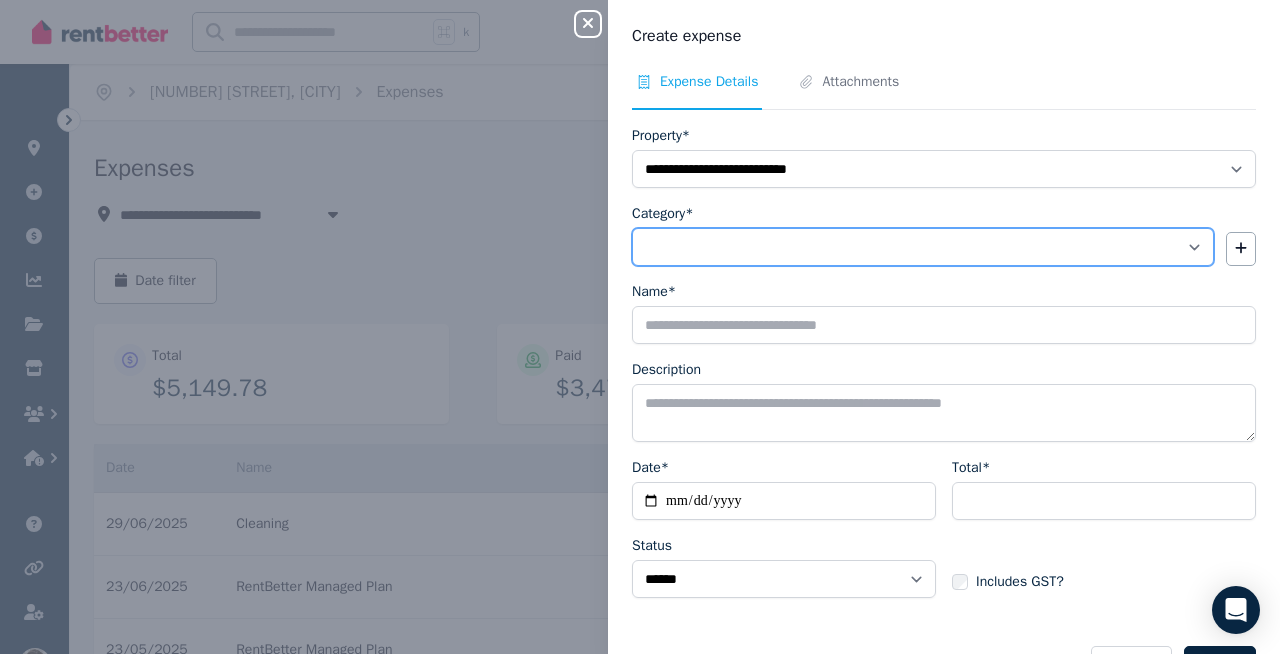 click on "**********" at bounding box center [923, 247] 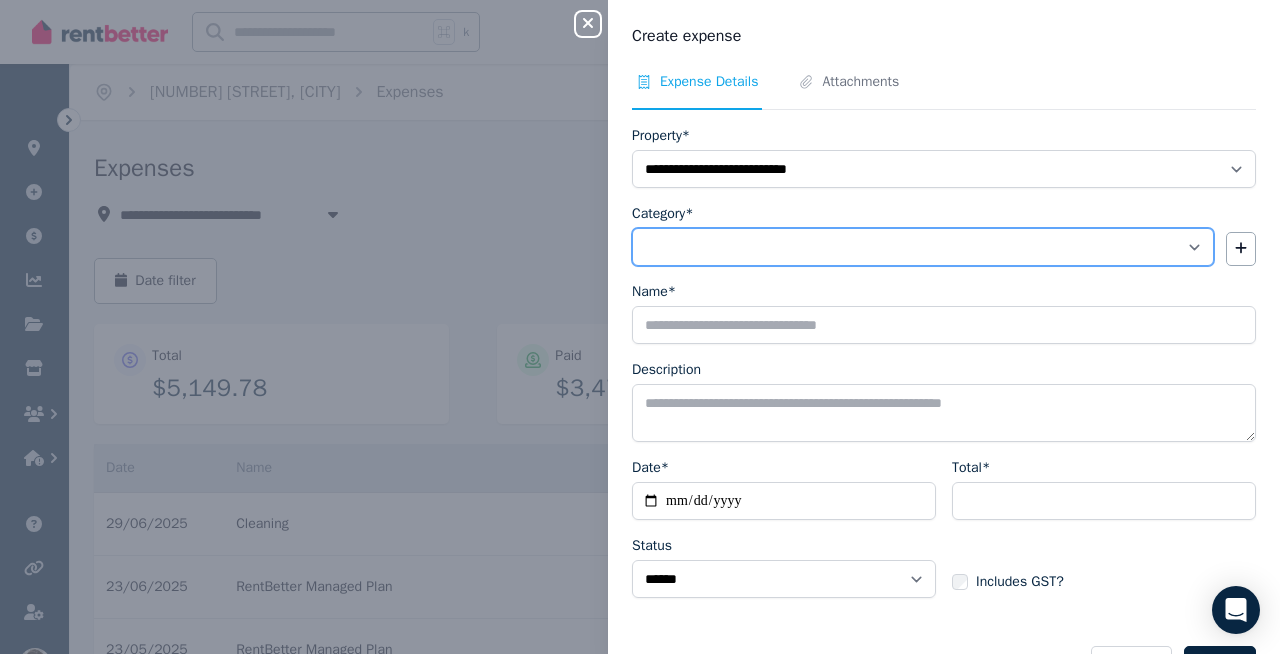 select on "**********" 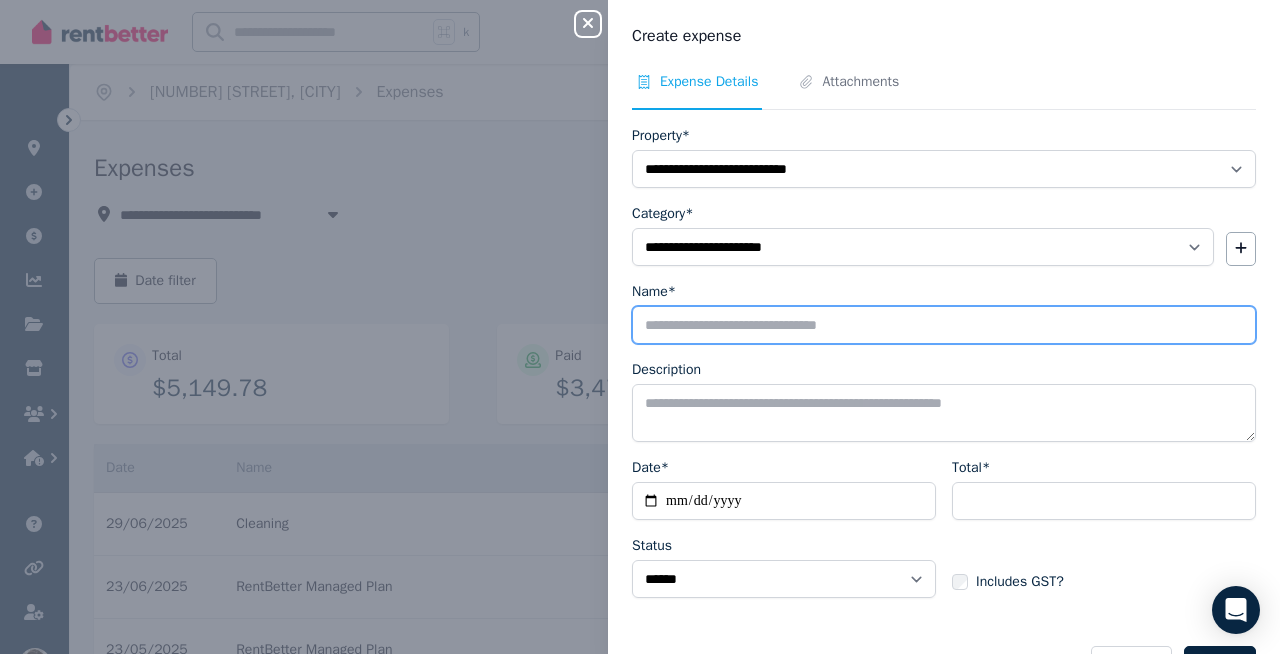 click on "Name*" at bounding box center (944, 325) 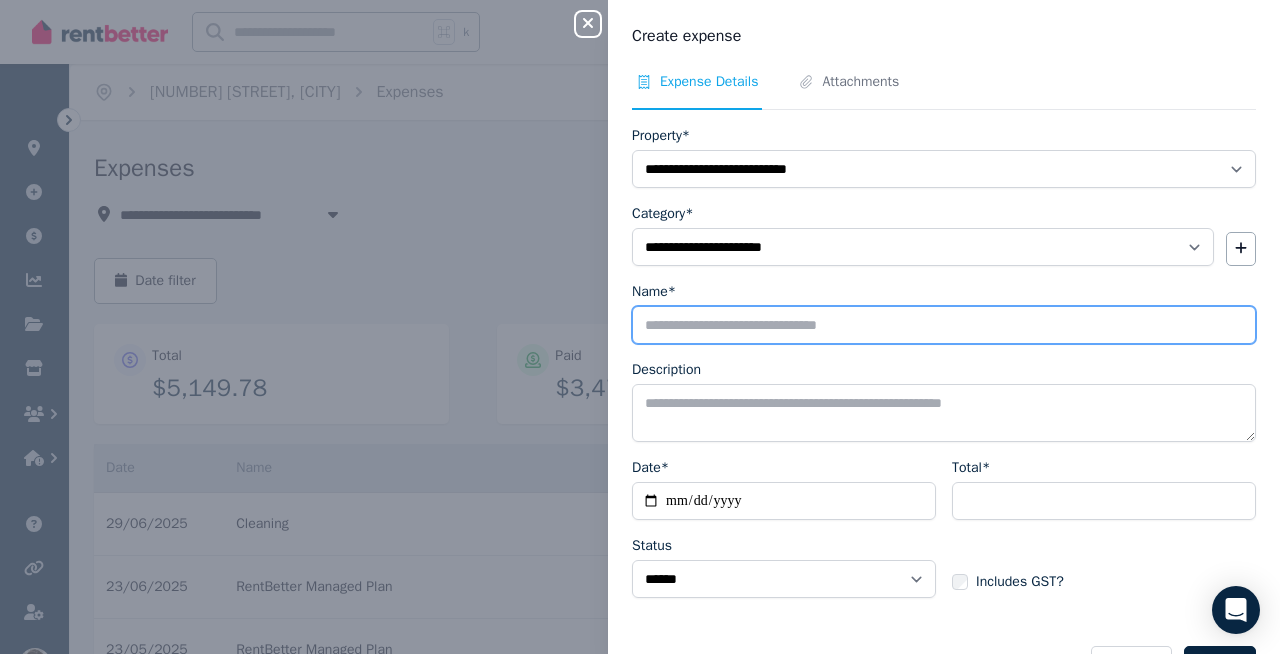 type on "**********" 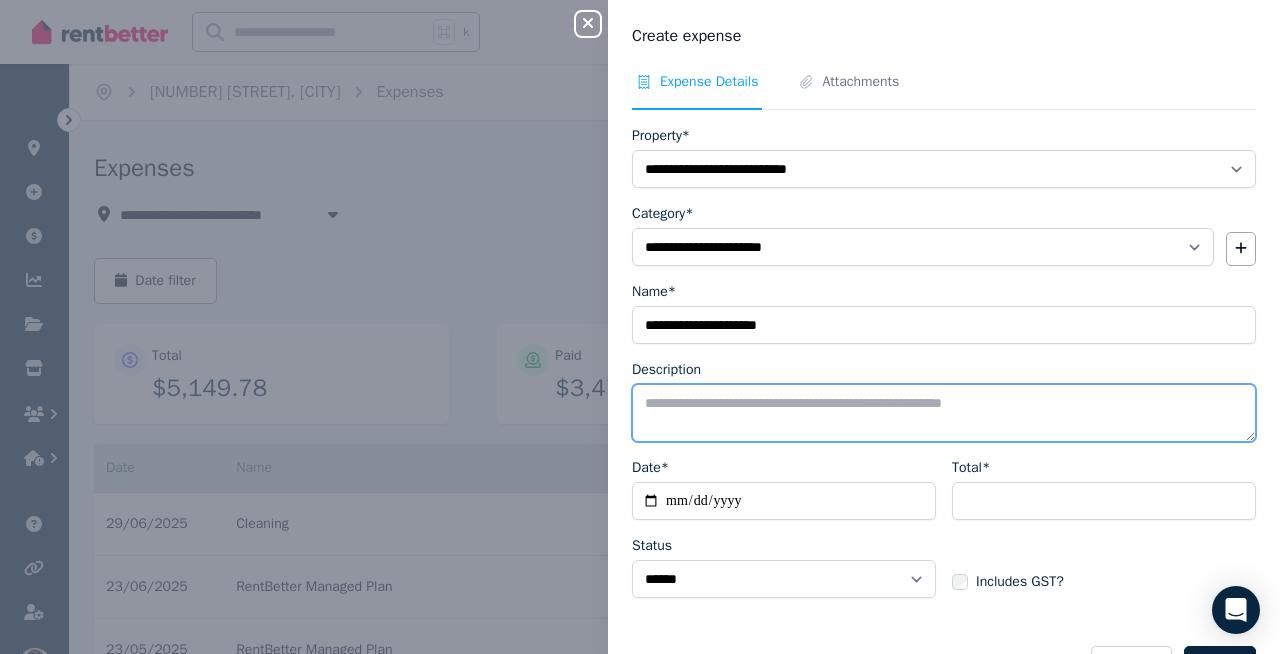 click on "Description" at bounding box center [944, 413] 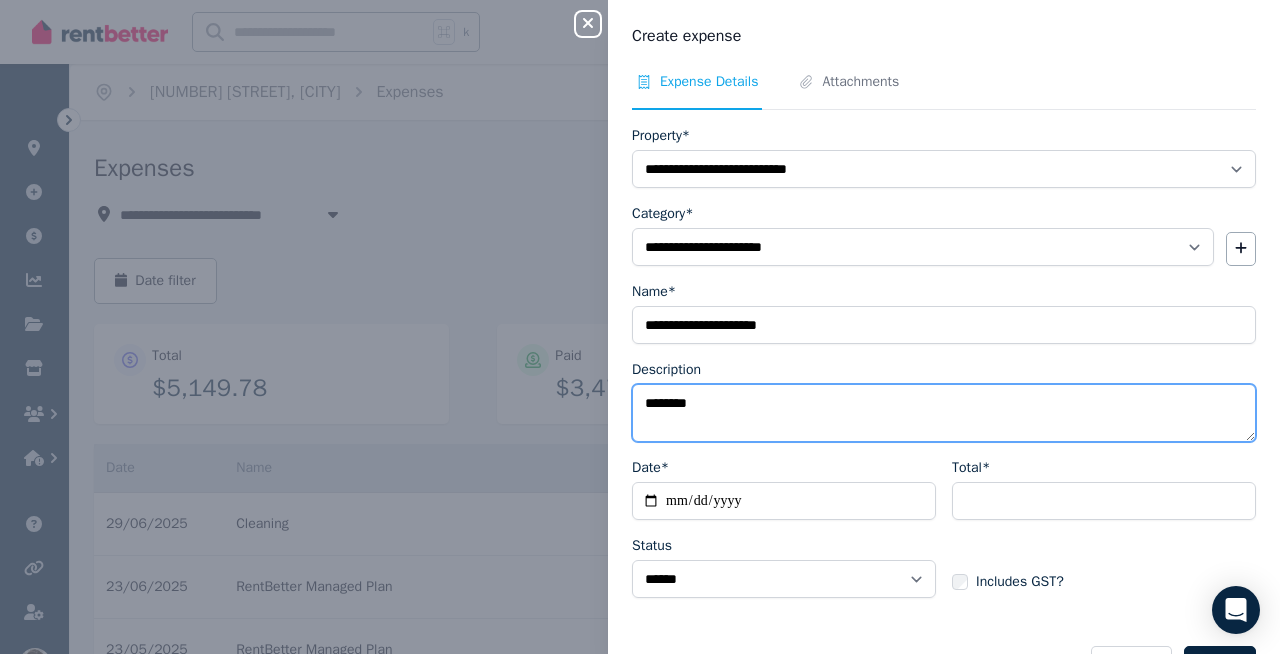 type on "********" 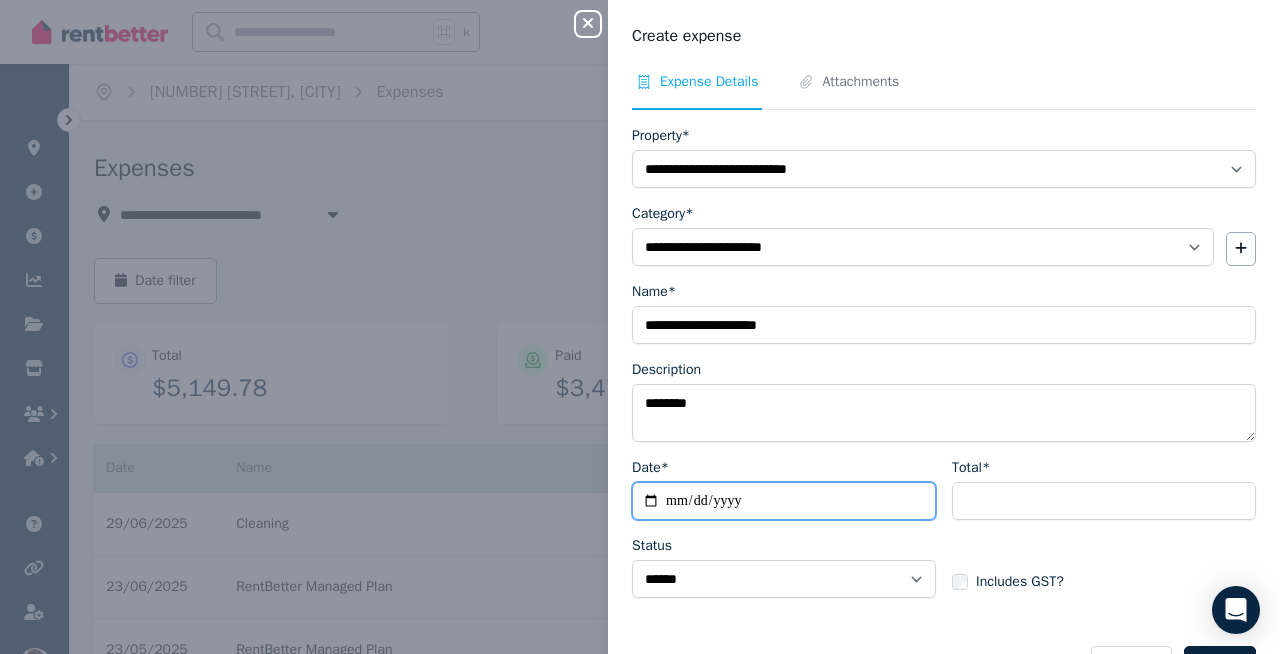 click on "Date*" at bounding box center [784, 501] 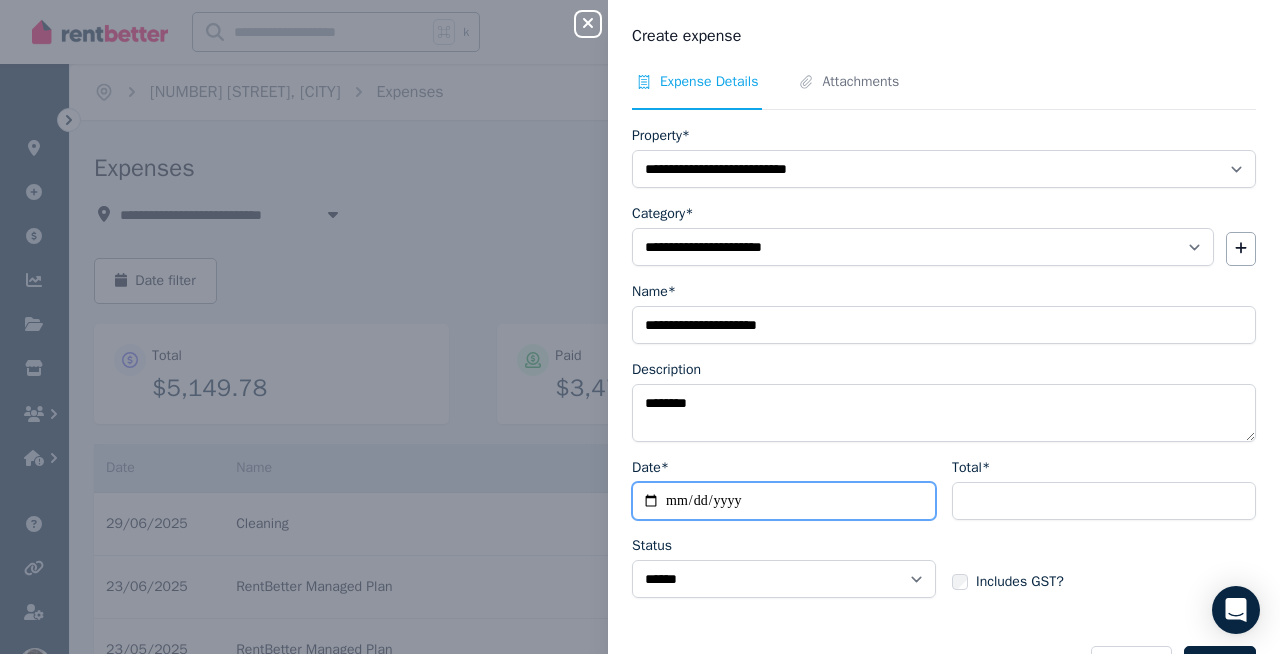 type on "**********" 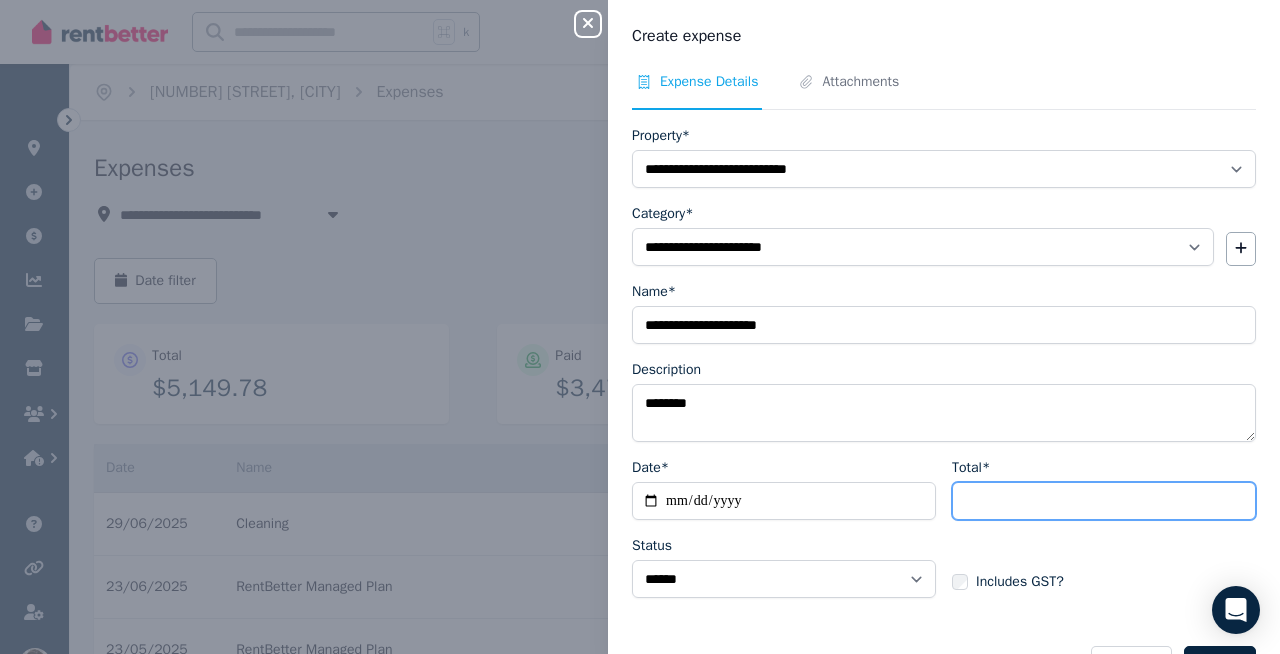 click on "Total*" at bounding box center (1104, 501) 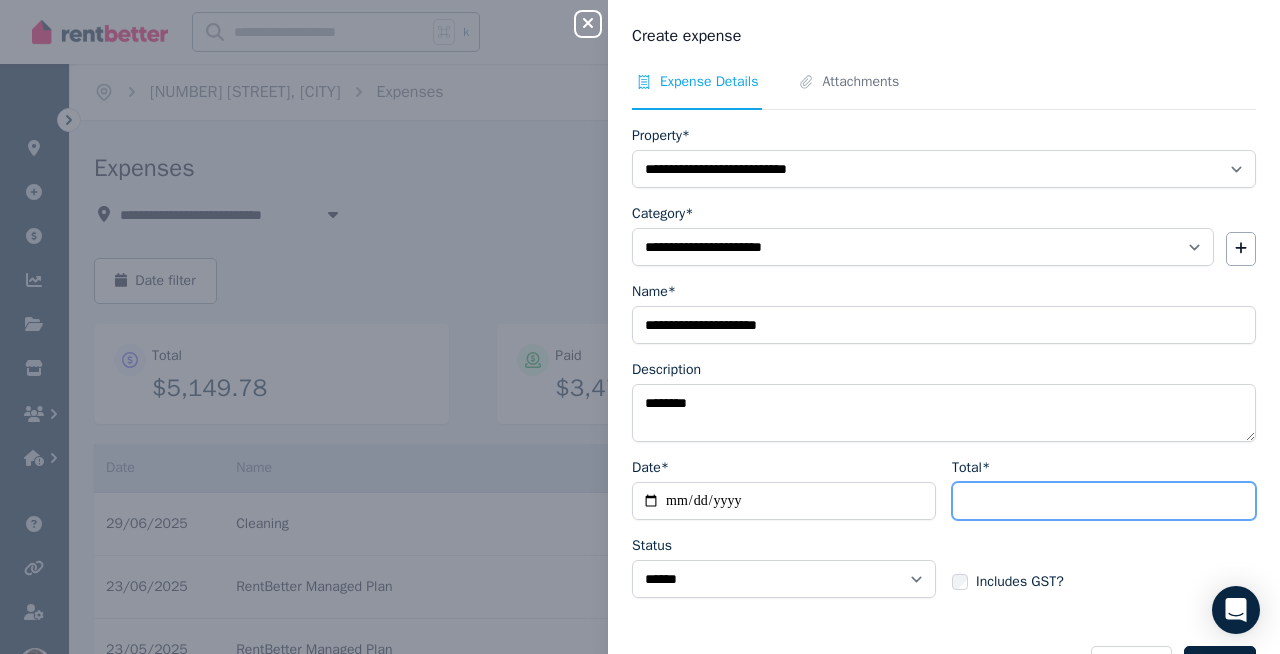 type on "*****" 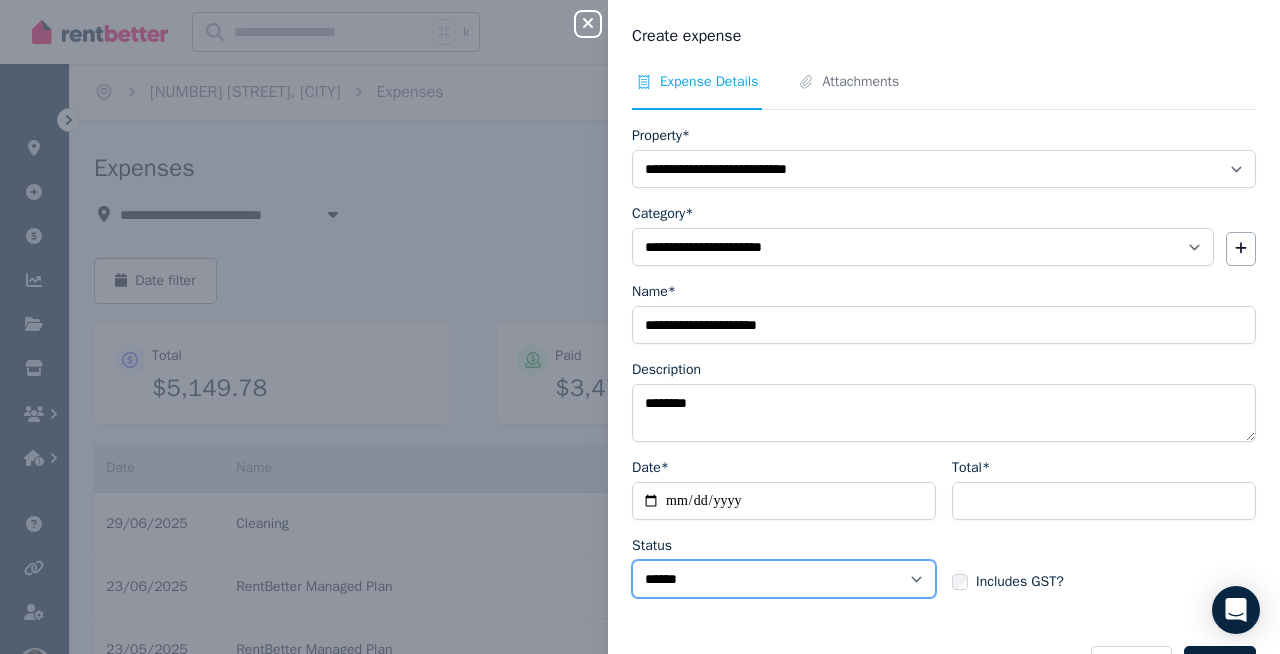 click on "****** ****" at bounding box center [784, 579] 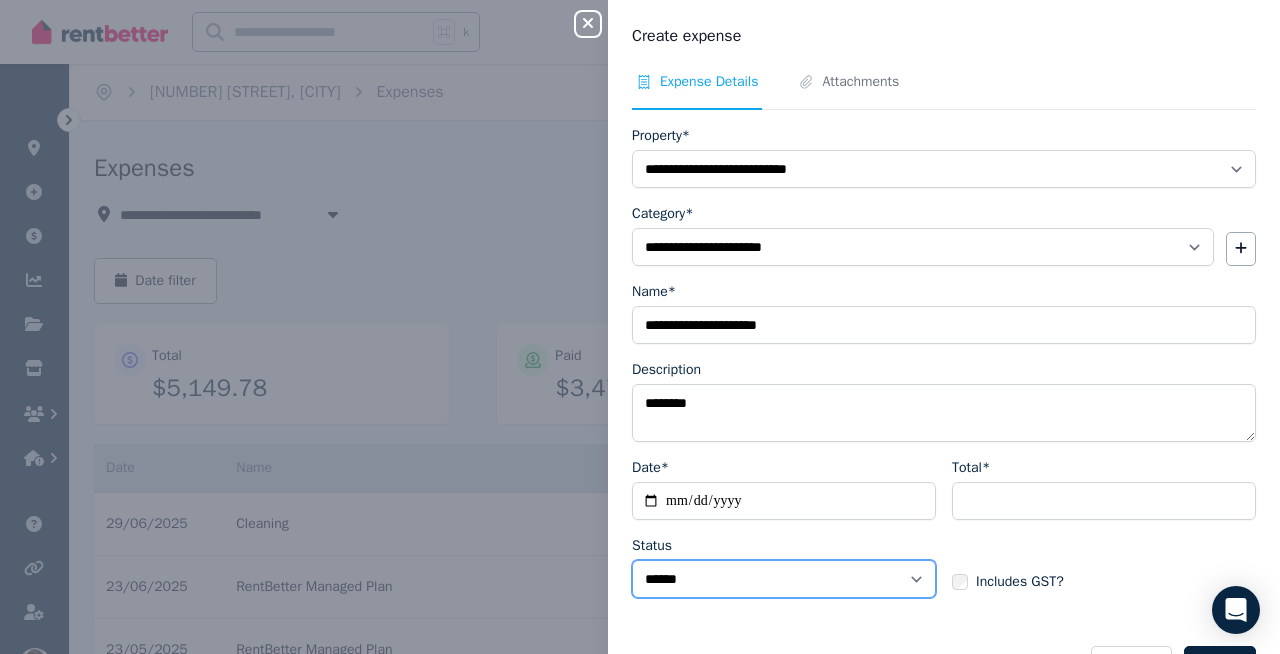 select on "**********" 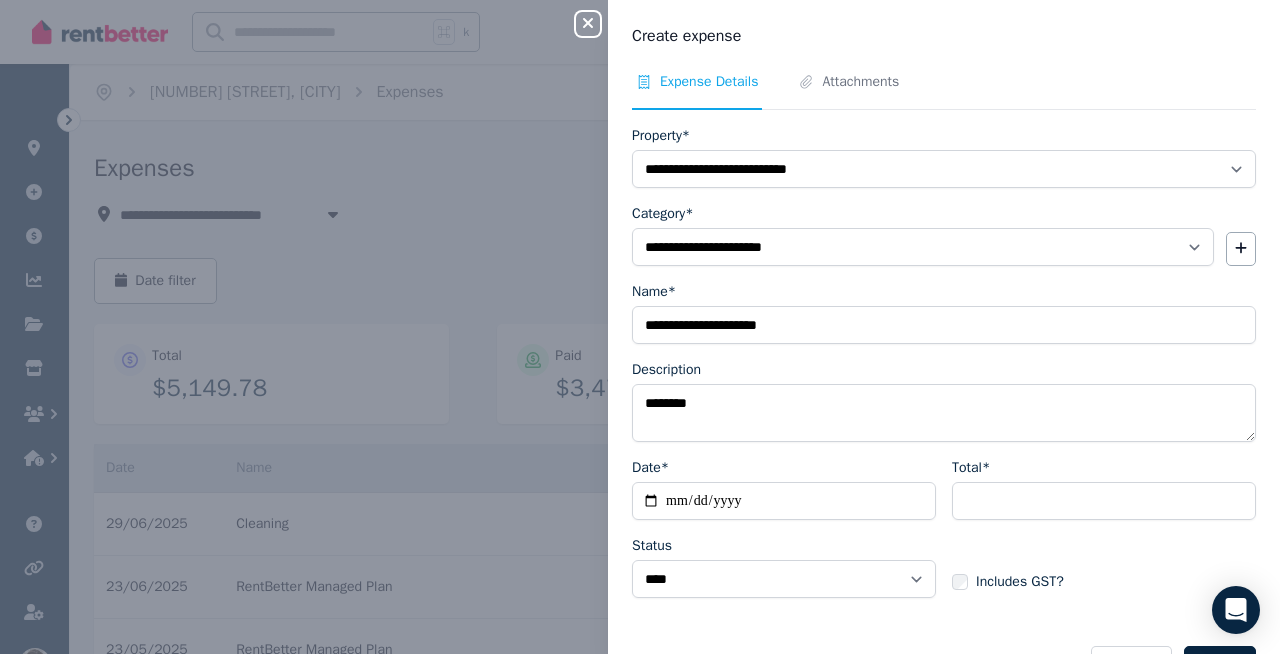 click on "Includes GST?" at bounding box center (1104, 564) 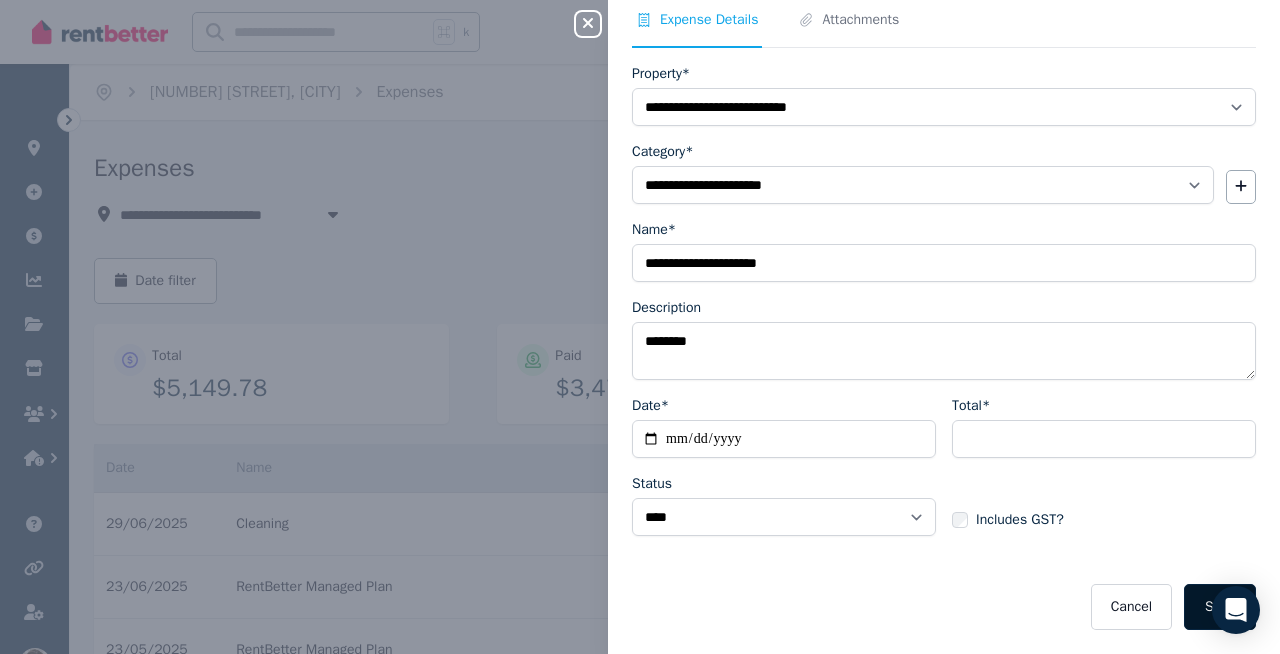 click on "Save" at bounding box center [1220, 607] 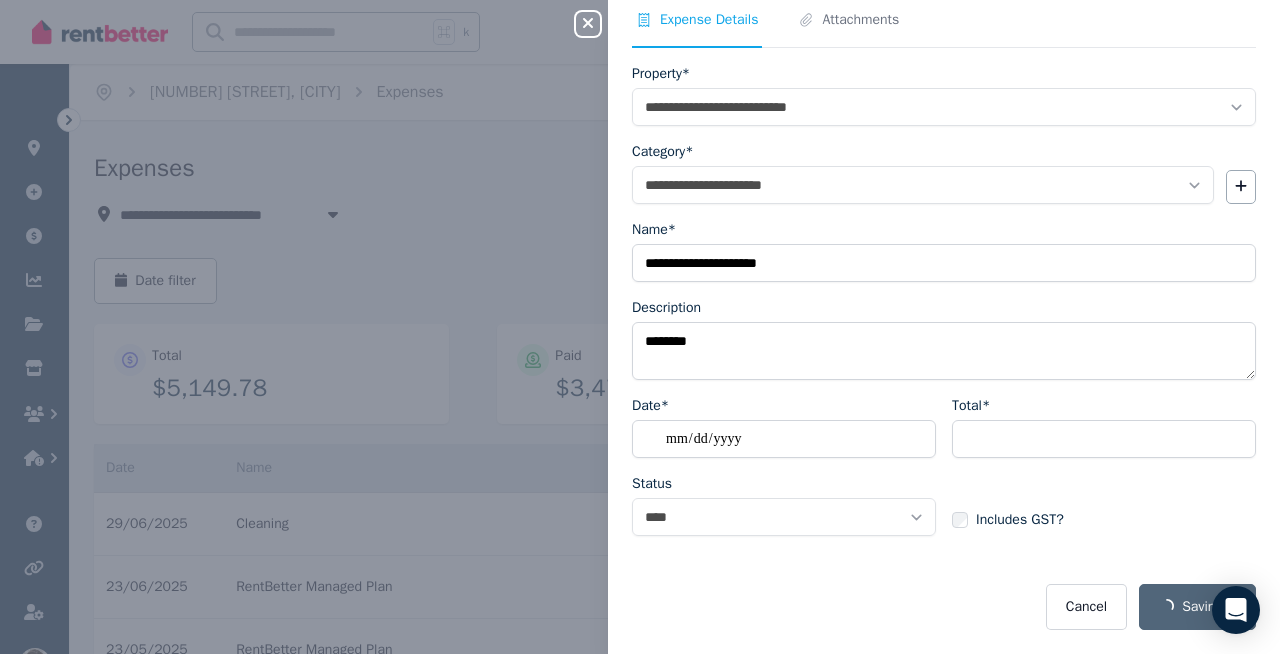 select on "**********" 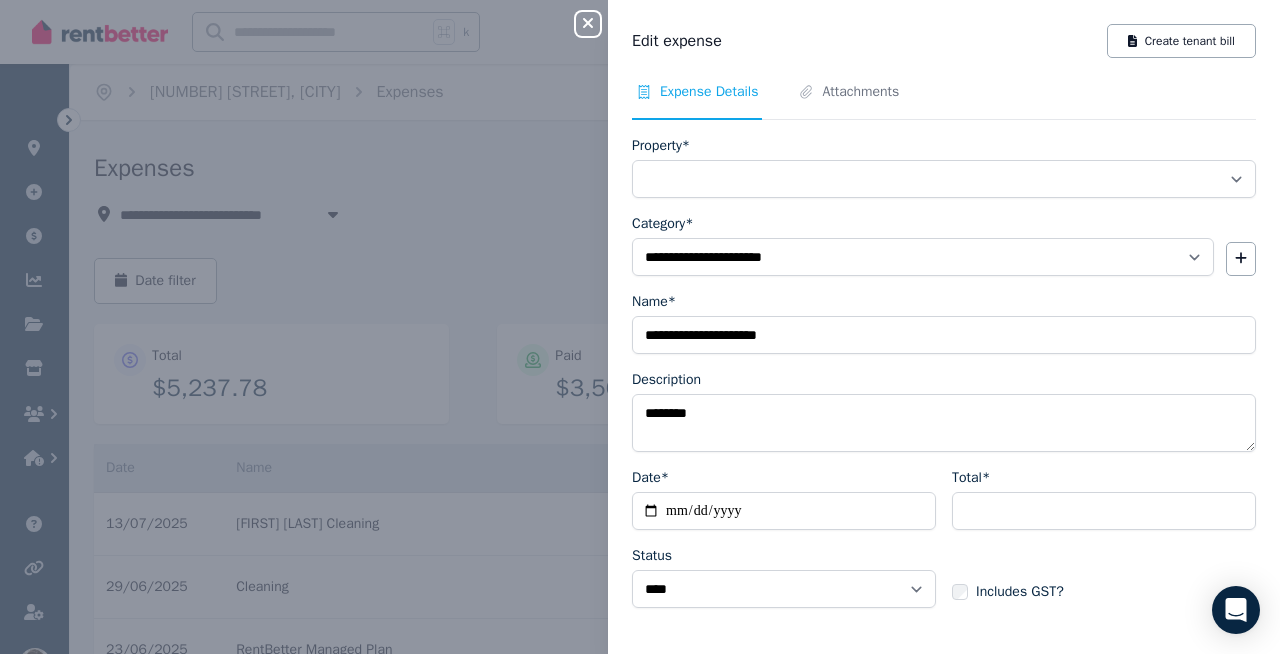select on "**********" 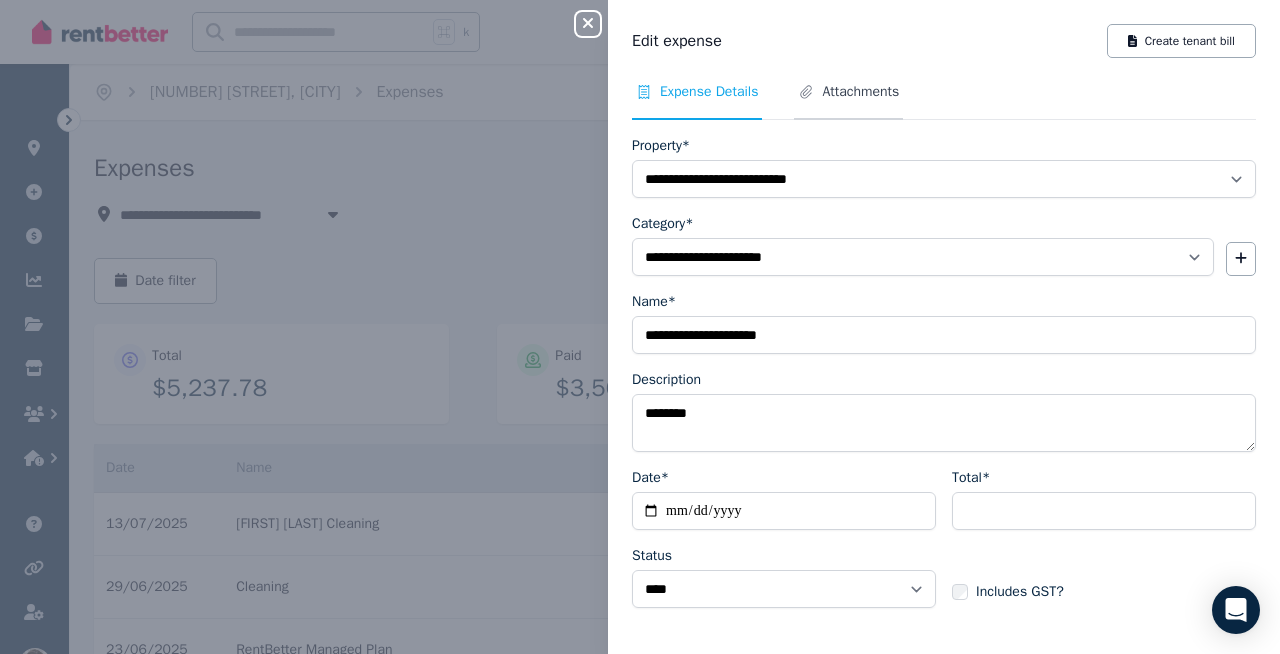 click on "Attachments" at bounding box center [860, 92] 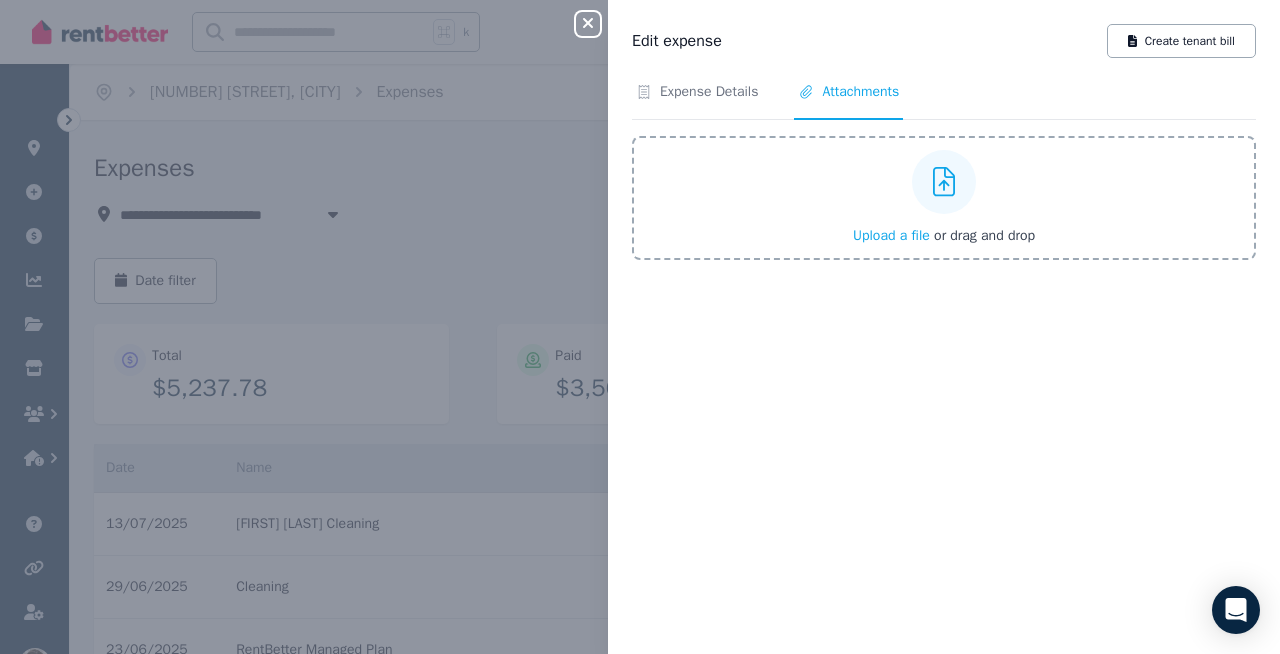 click on "Upload a file" at bounding box center [891, 235] 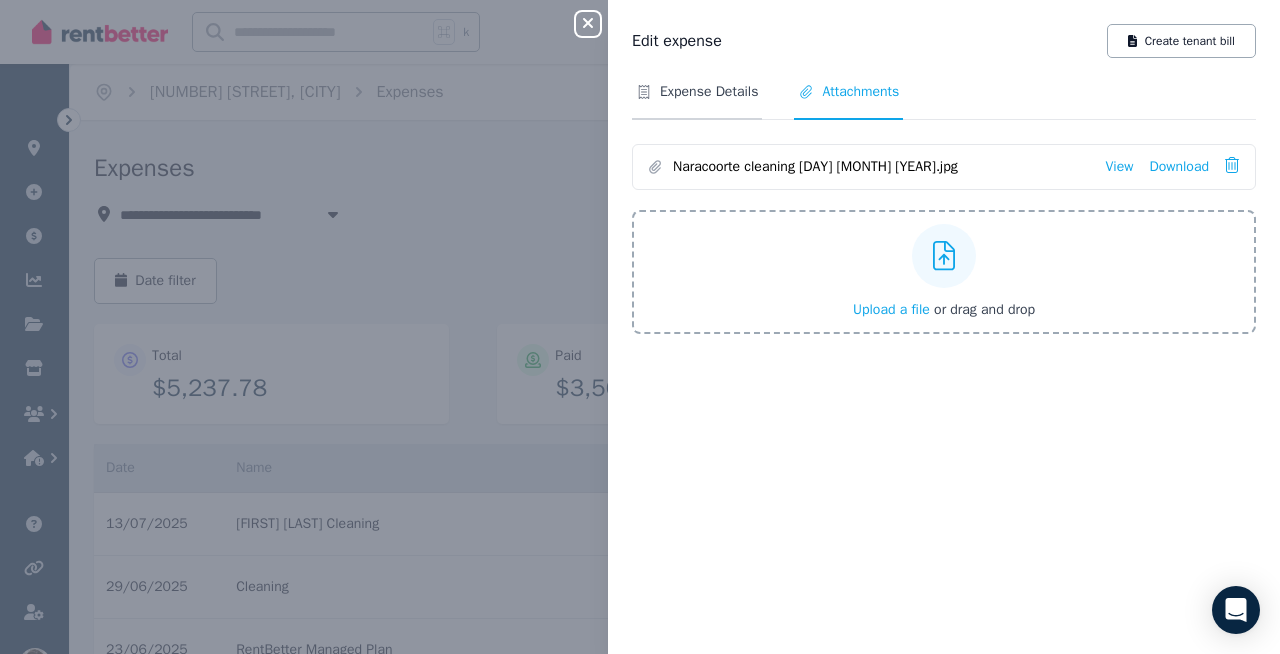 click on "Expense Details" at bounding box center (709, 92) 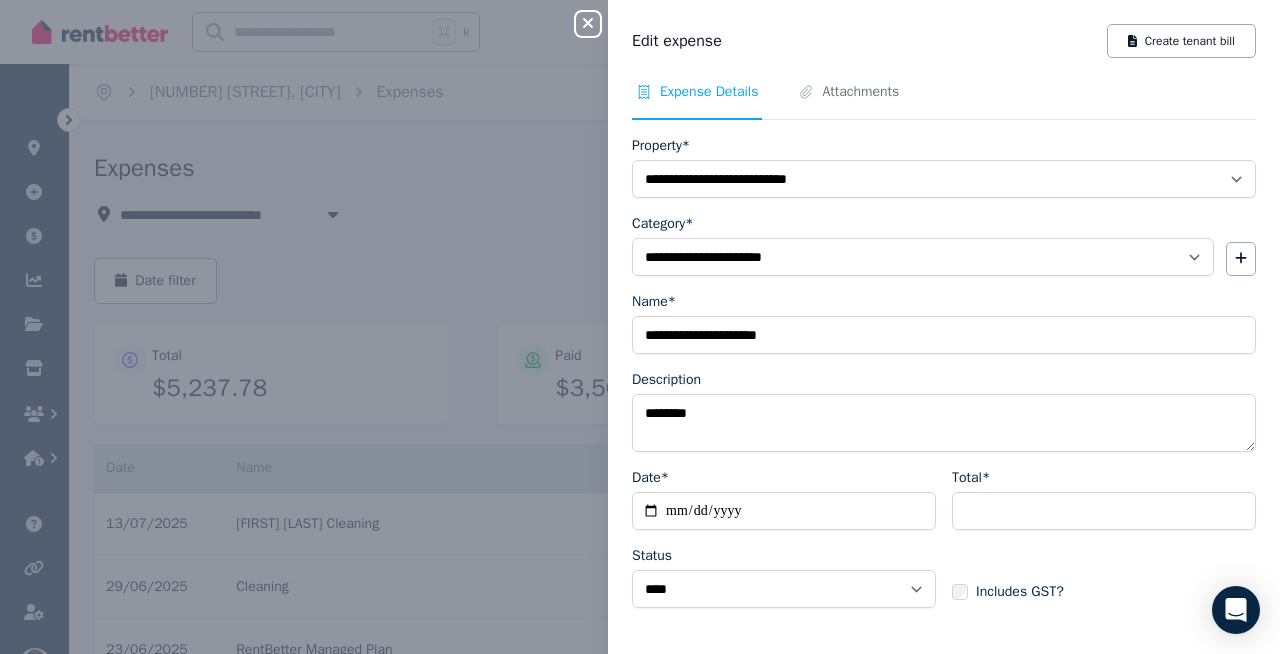 scroll, scrollTop: 72, scrollLeft: 0, axis: vertical 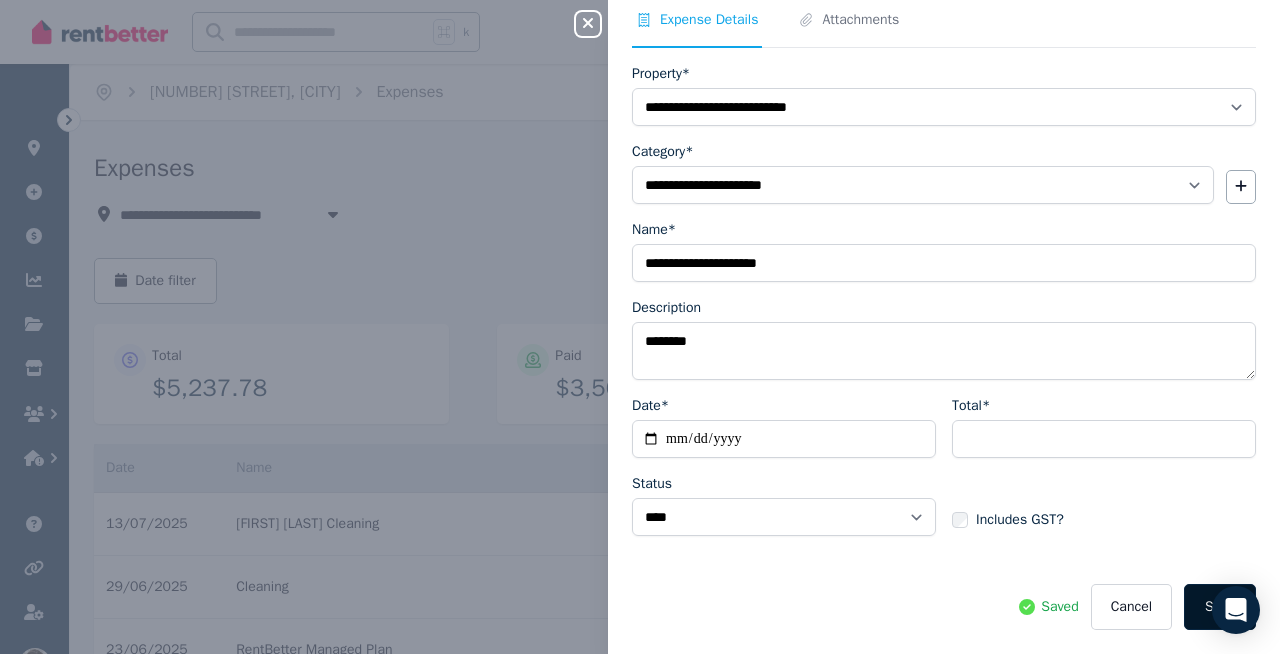 click on "Save" at bounding box center (1220, 607) 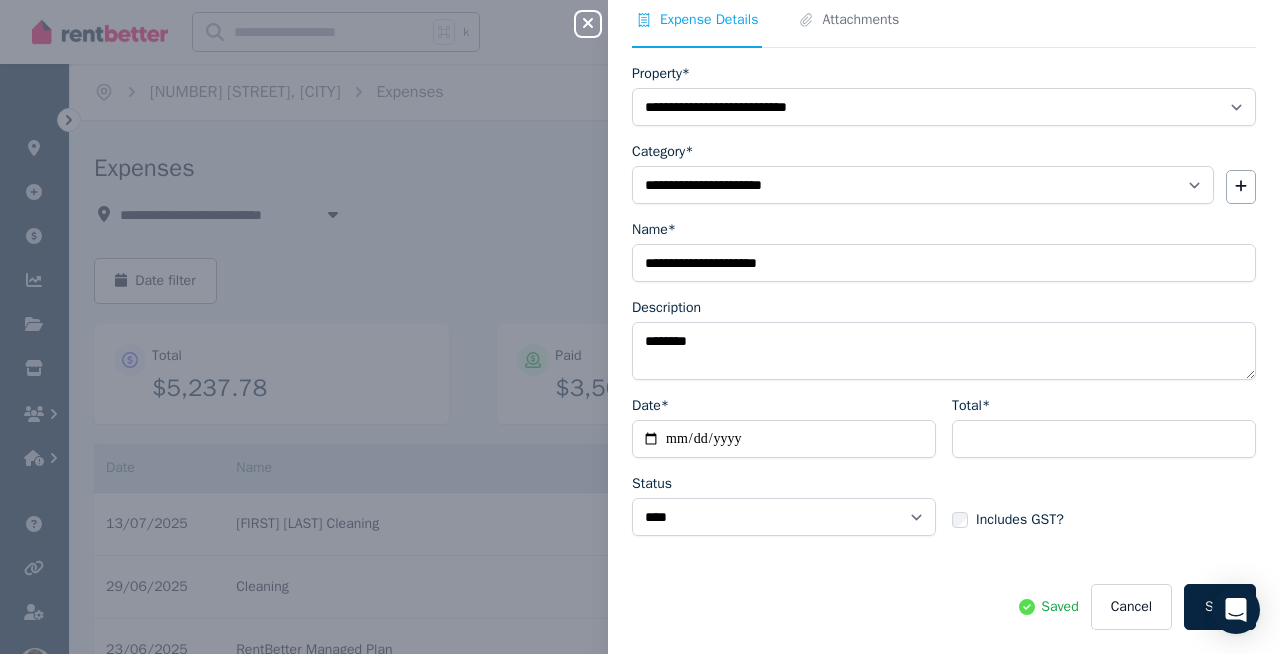 click 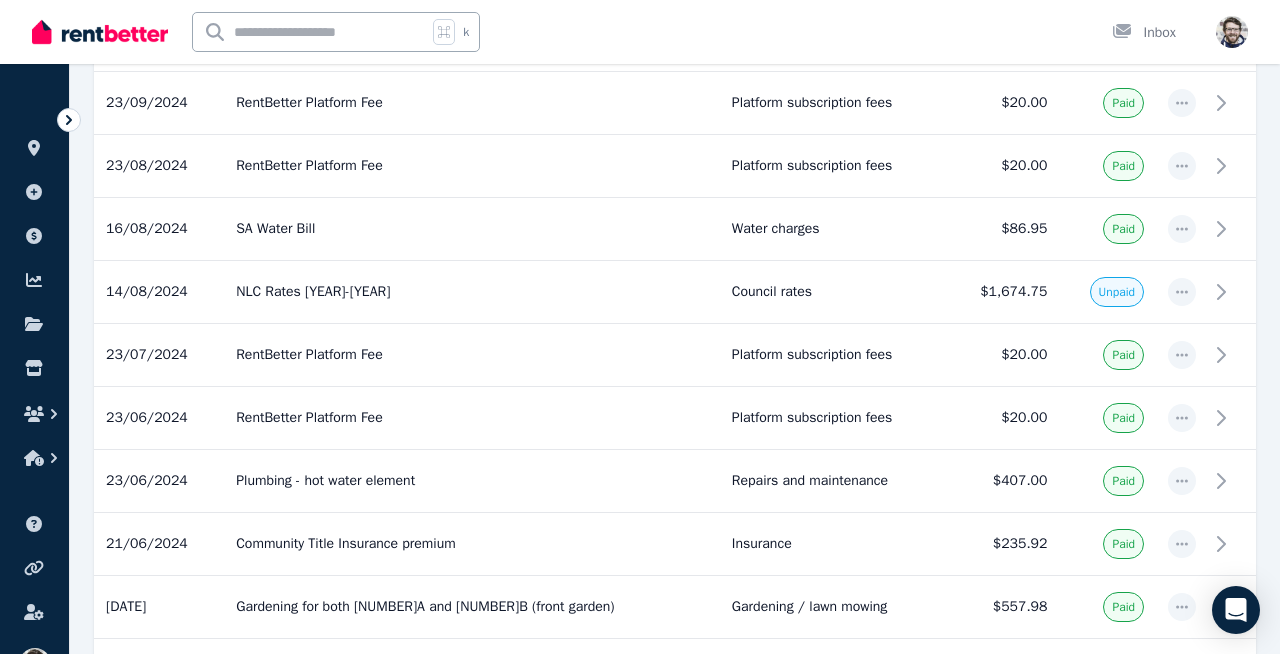 scroll, scrollTop: 1501, scrollLeft: 0, axis: vertical 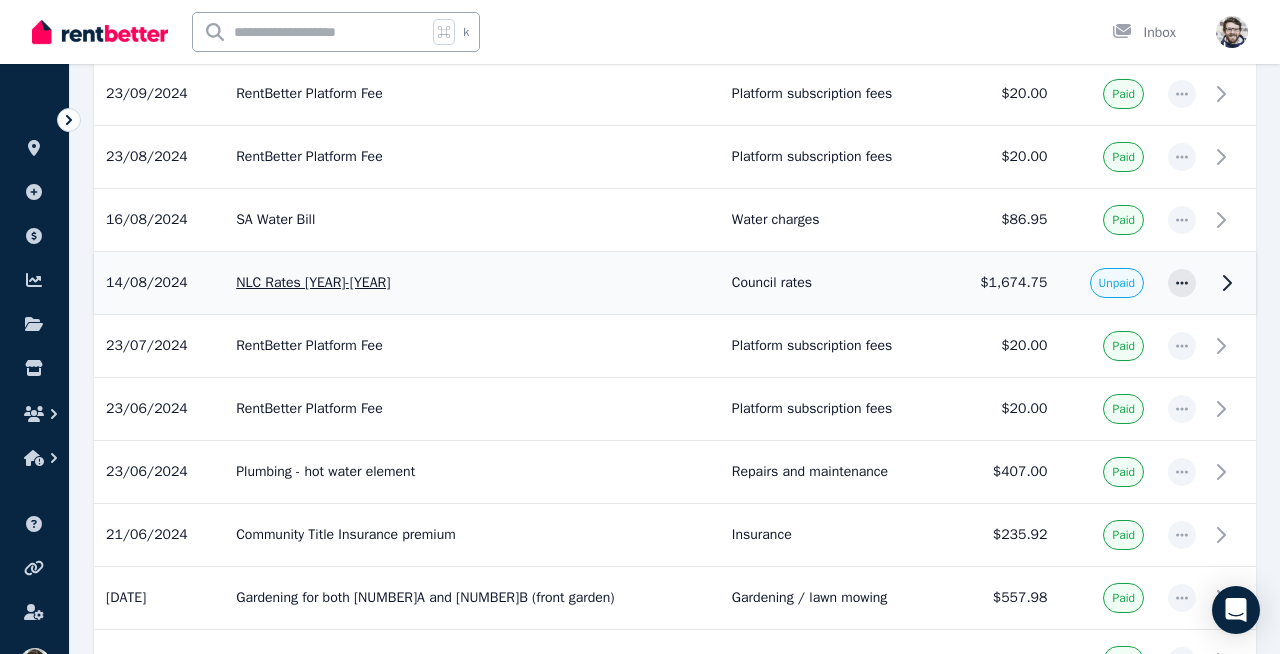 click on "Unpaid" at bounding box center [1117, 283] 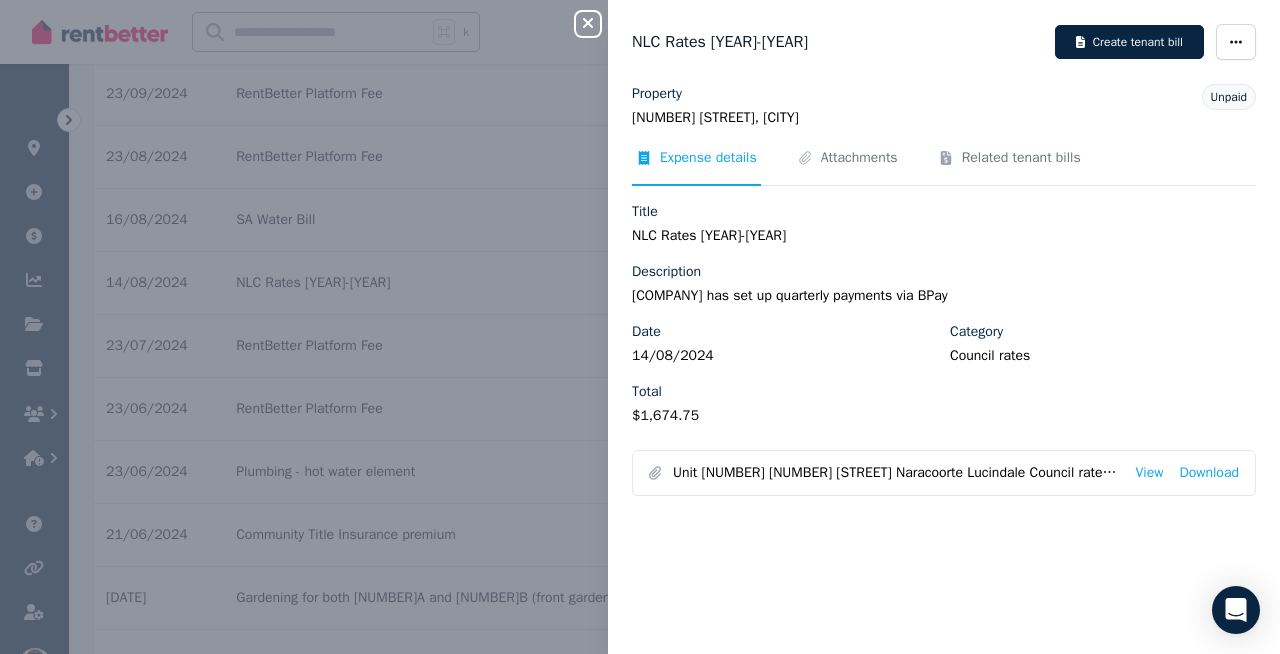 click on "Unpaid" at bounding box center [1229, 97] 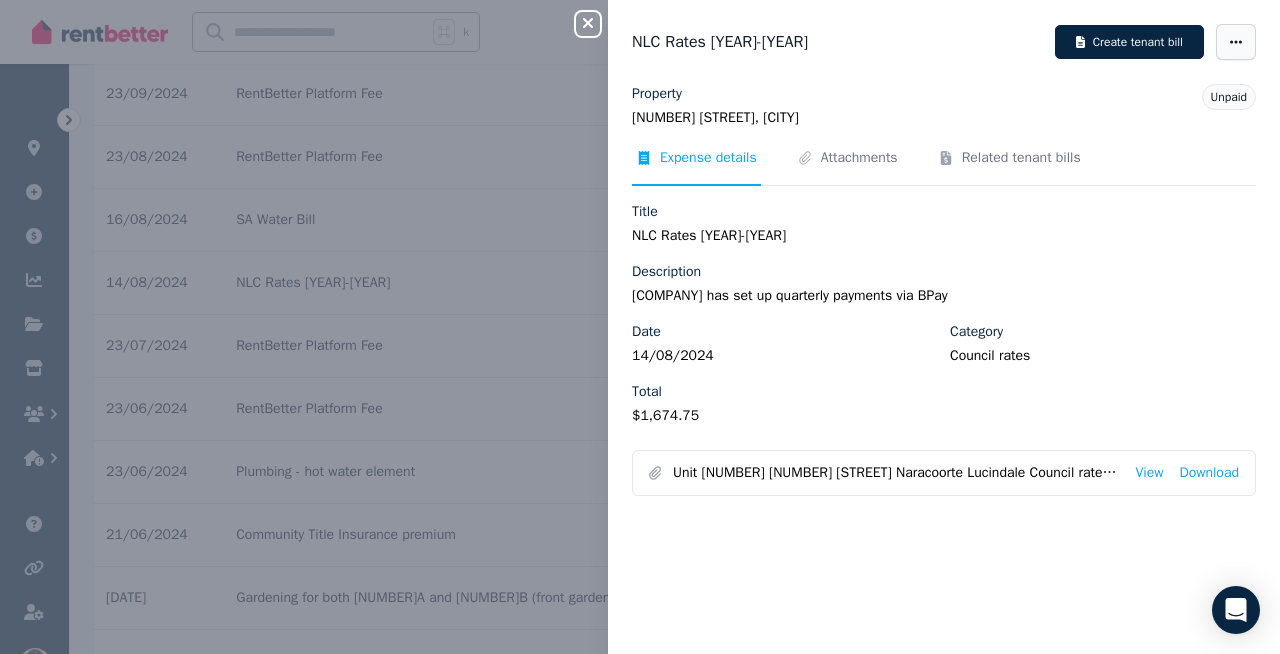 click 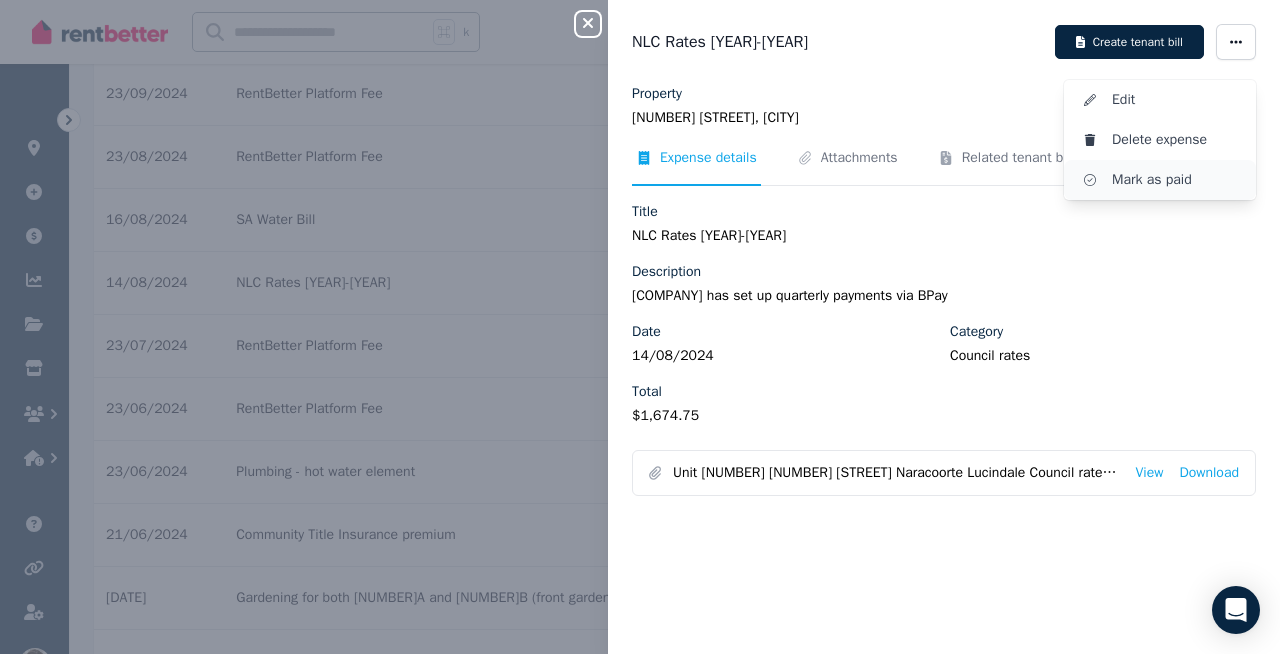click on "Mark as paid" at bounding box center (1176, 180) 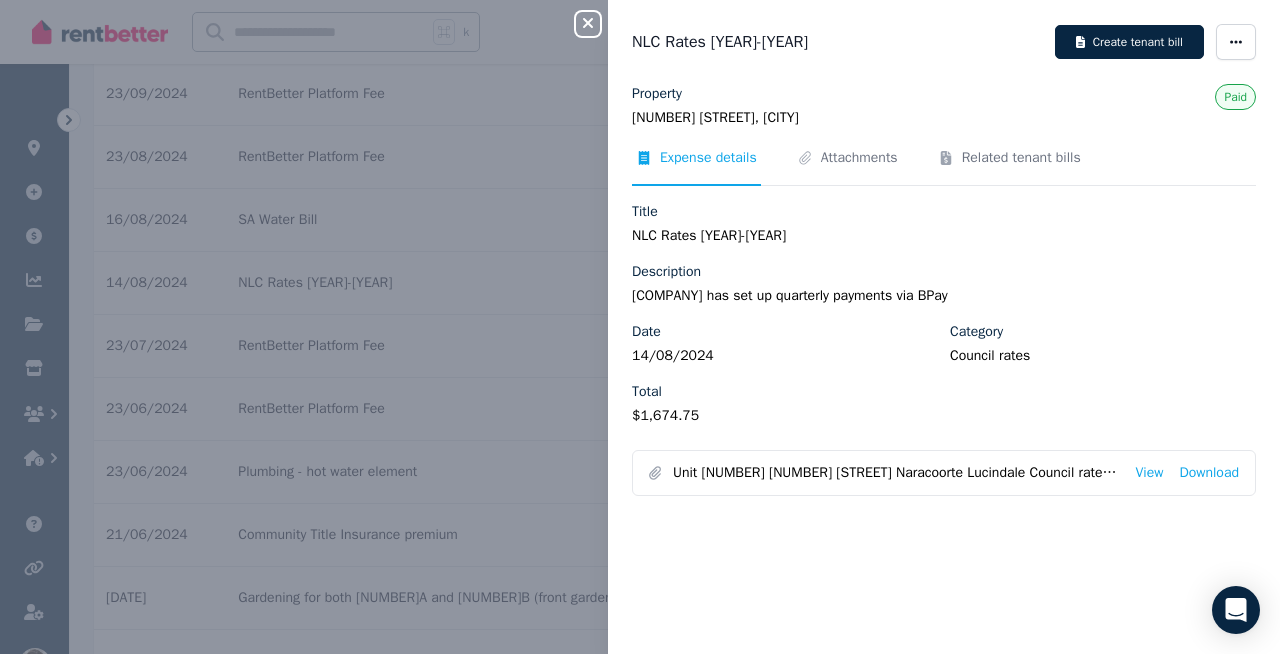 click 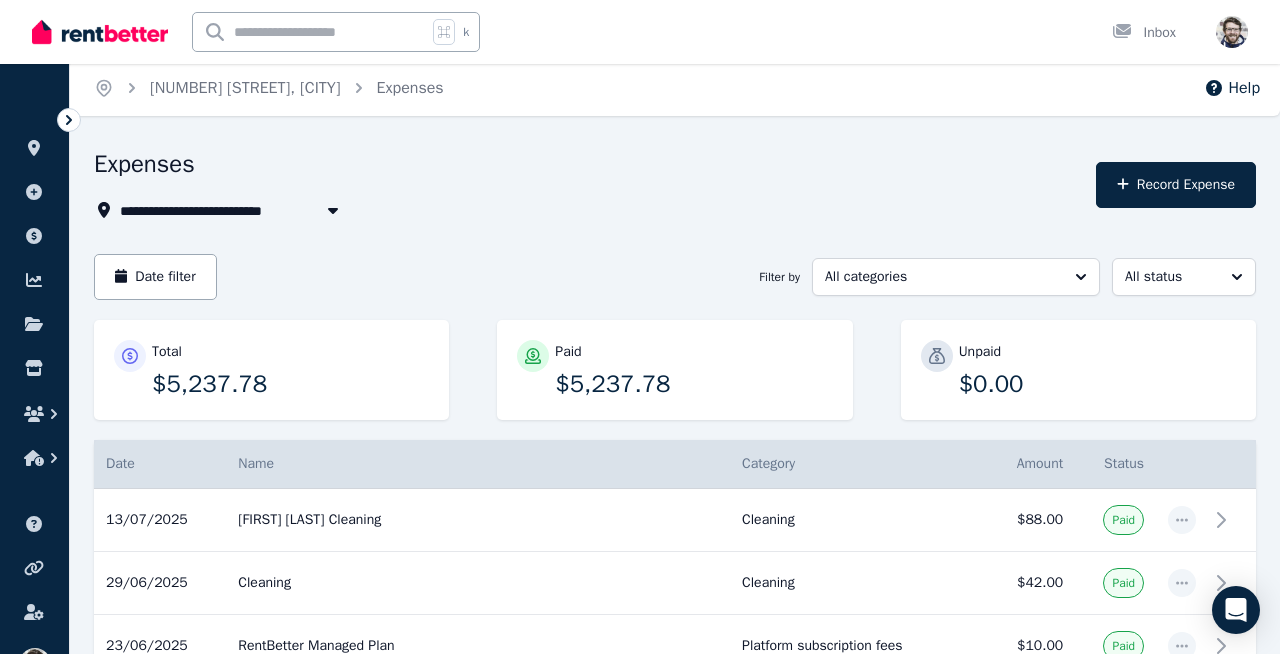 scroll, scrollTop: 0, scrollLeft: 0, axis: both 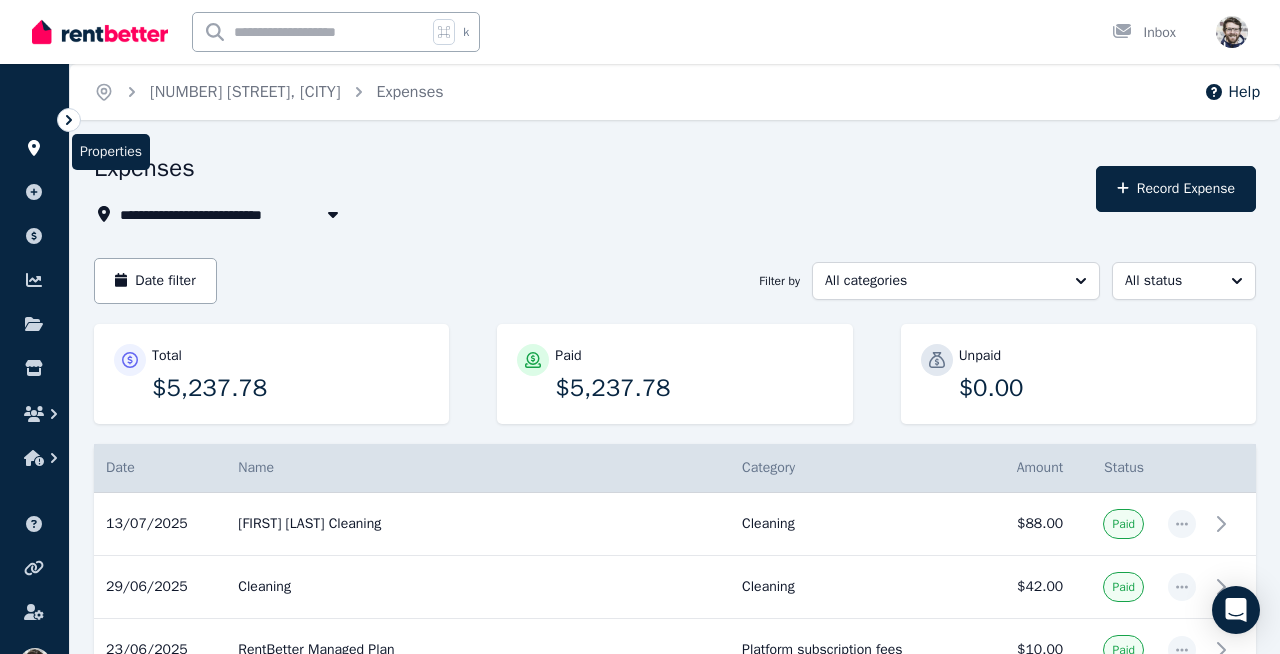 click 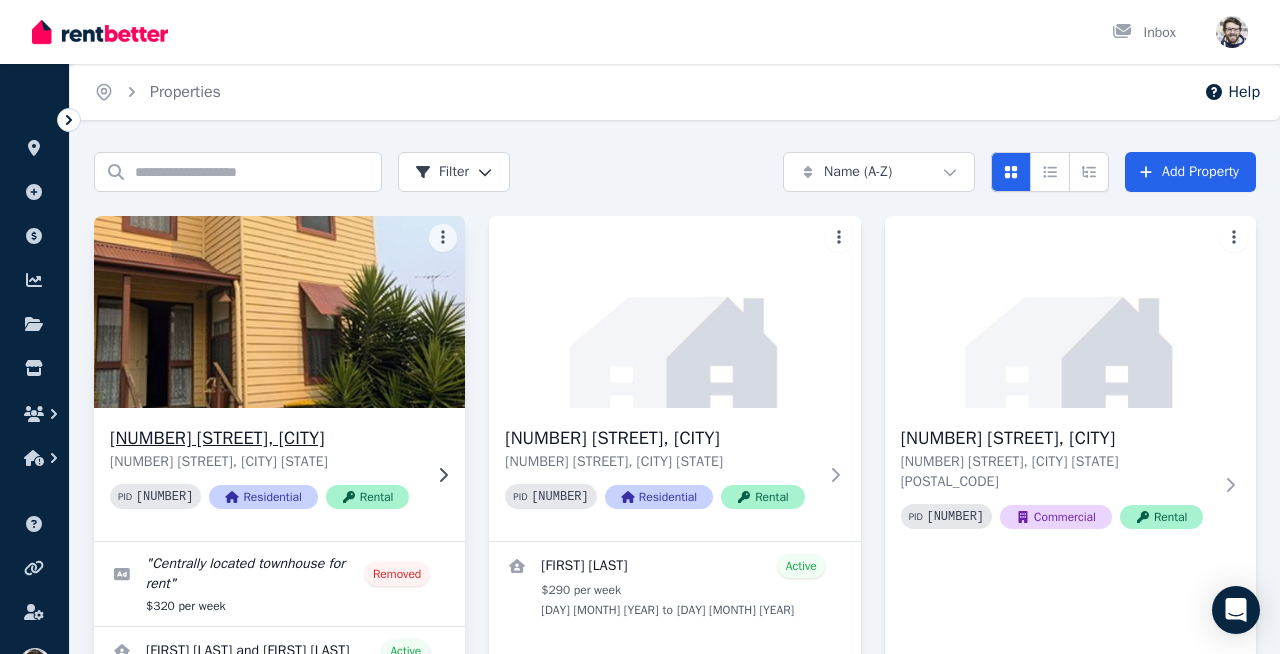click at bounding box center (280, 312) 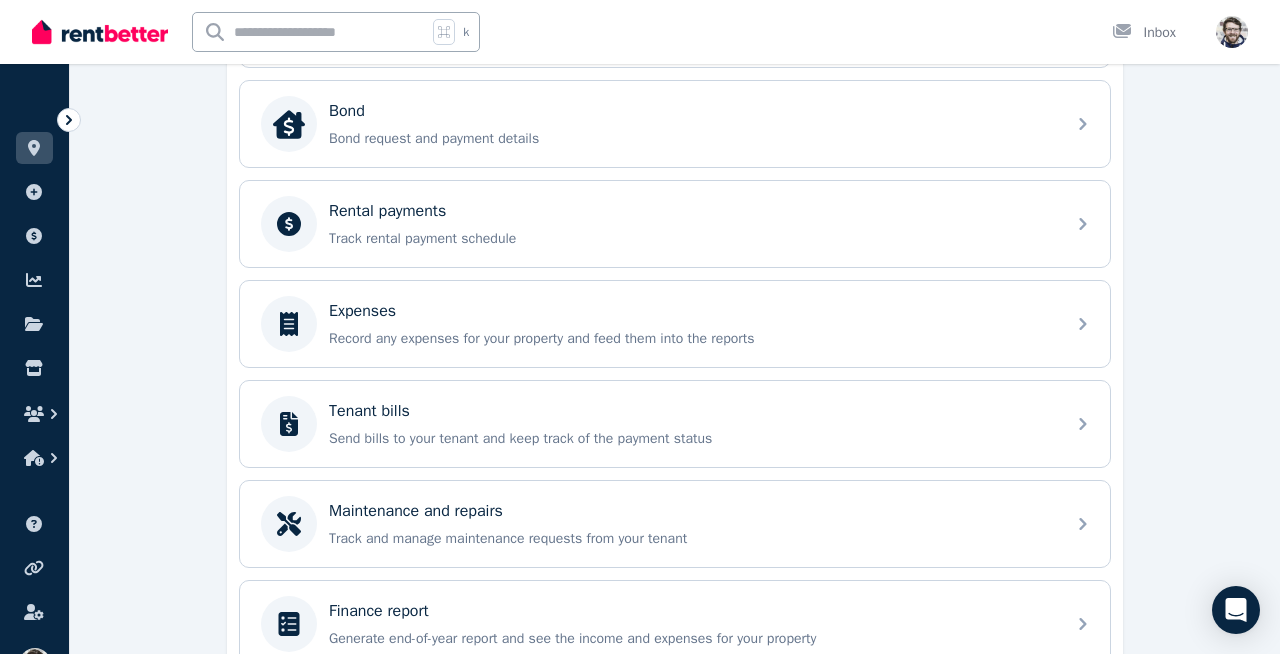 scroll, scrollTop: 757, scrollLeft: 0, axis: vertical 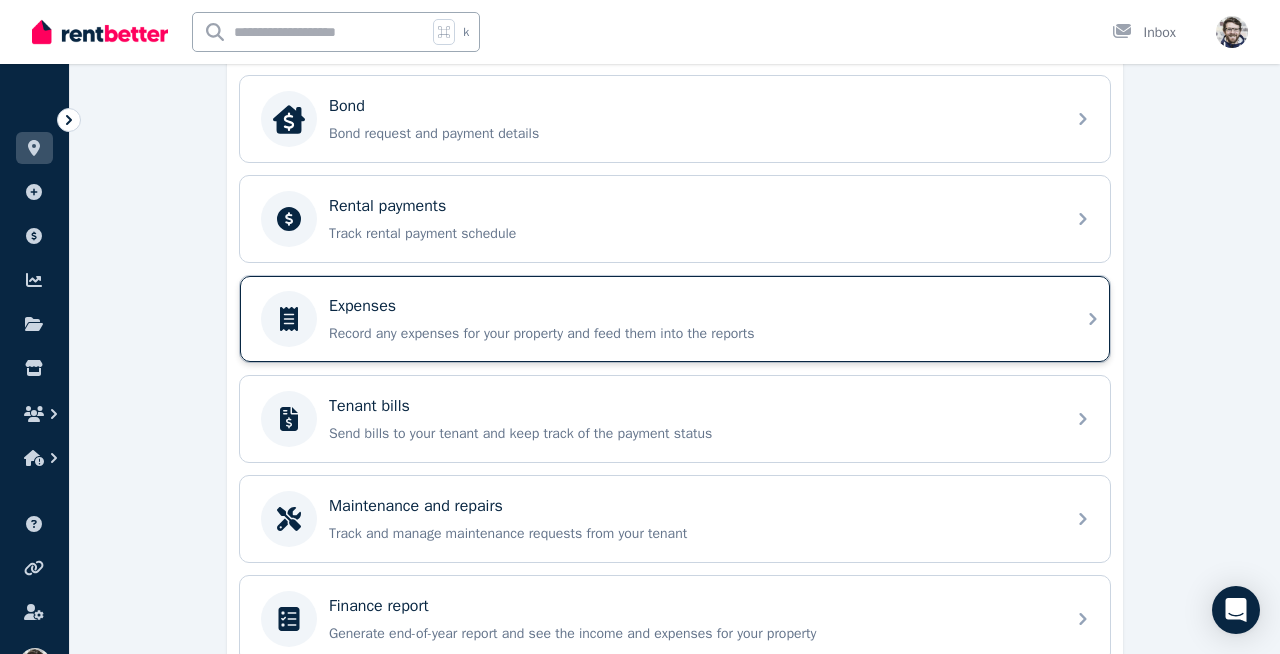 click on "Record any expenses for your property and feed them into the reports" at bounding box center [691, 334] 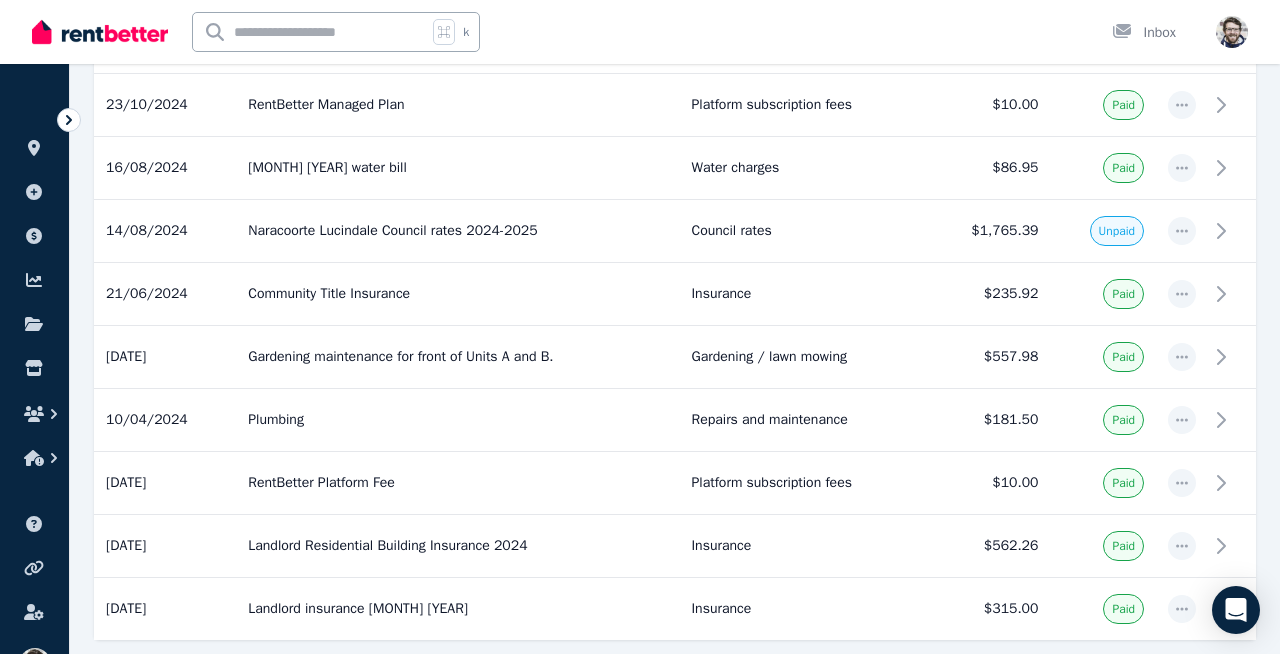scroll, scrollTop: 1928, scrollLeft: 0, axis: vertical 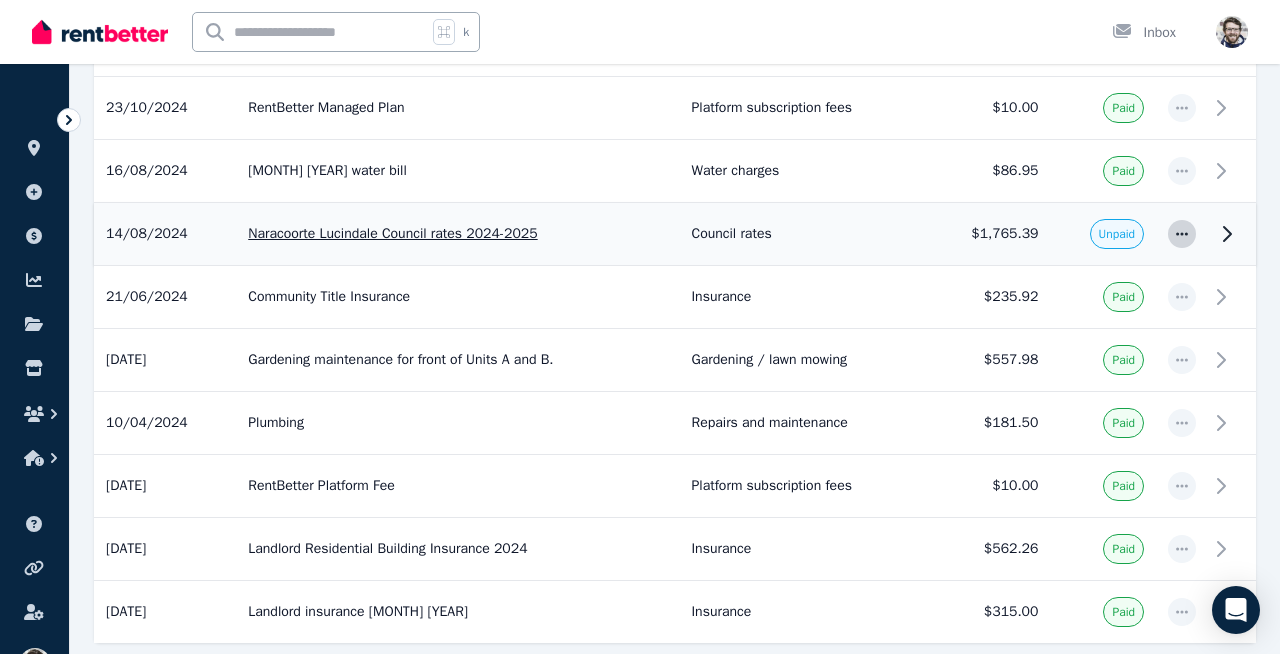 click 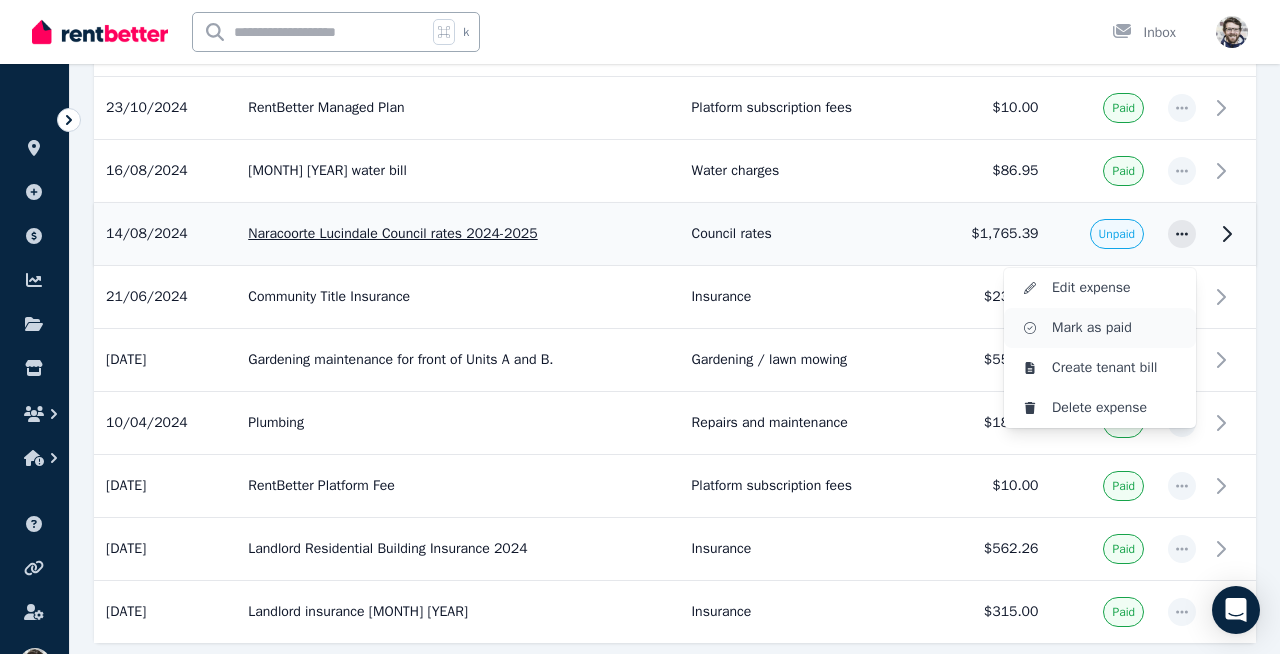 click on "Mark as paid" at bounding box center [1116, 328] 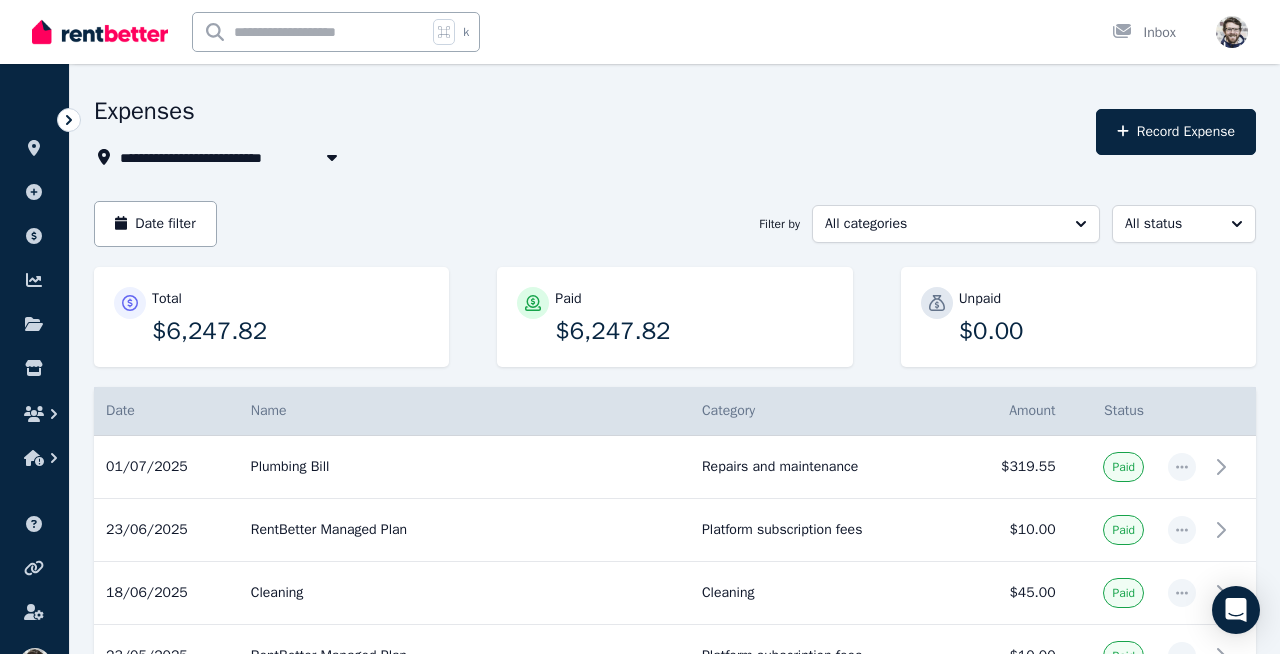 scroll, scrollTop: 0, scrollLeft: 0, axis: both 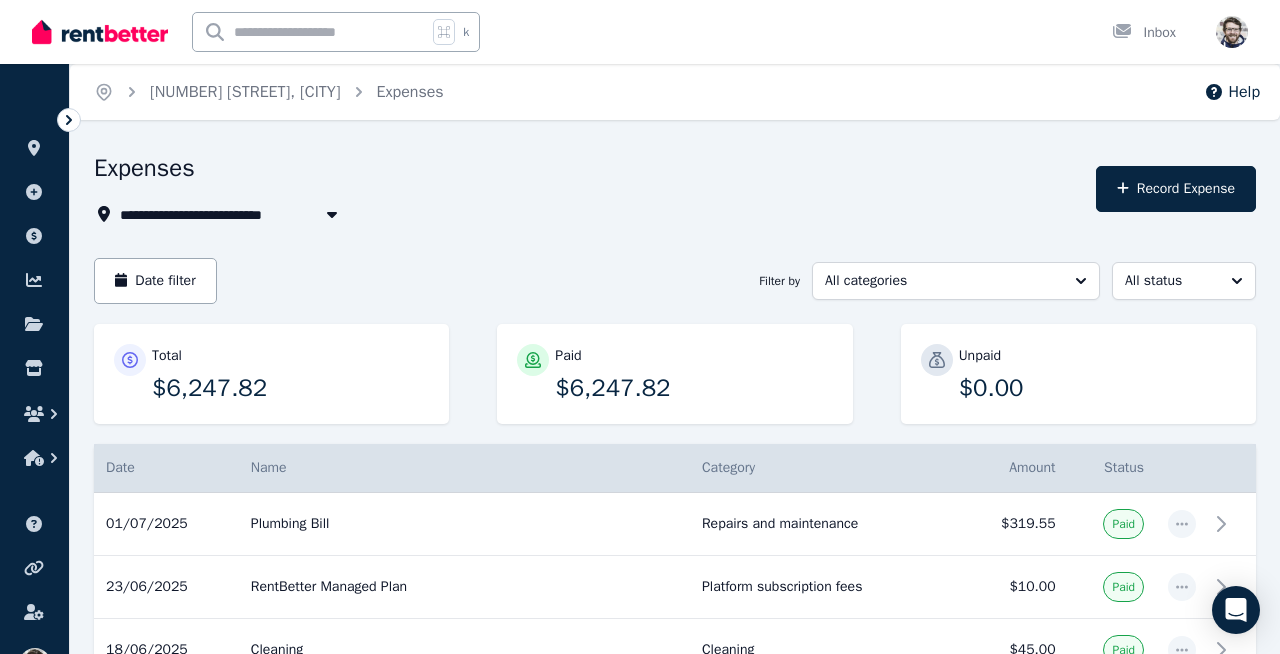 click on "[NUMBER] [STREET], [CITY] [STATE]" at bounding box center [589, 214] 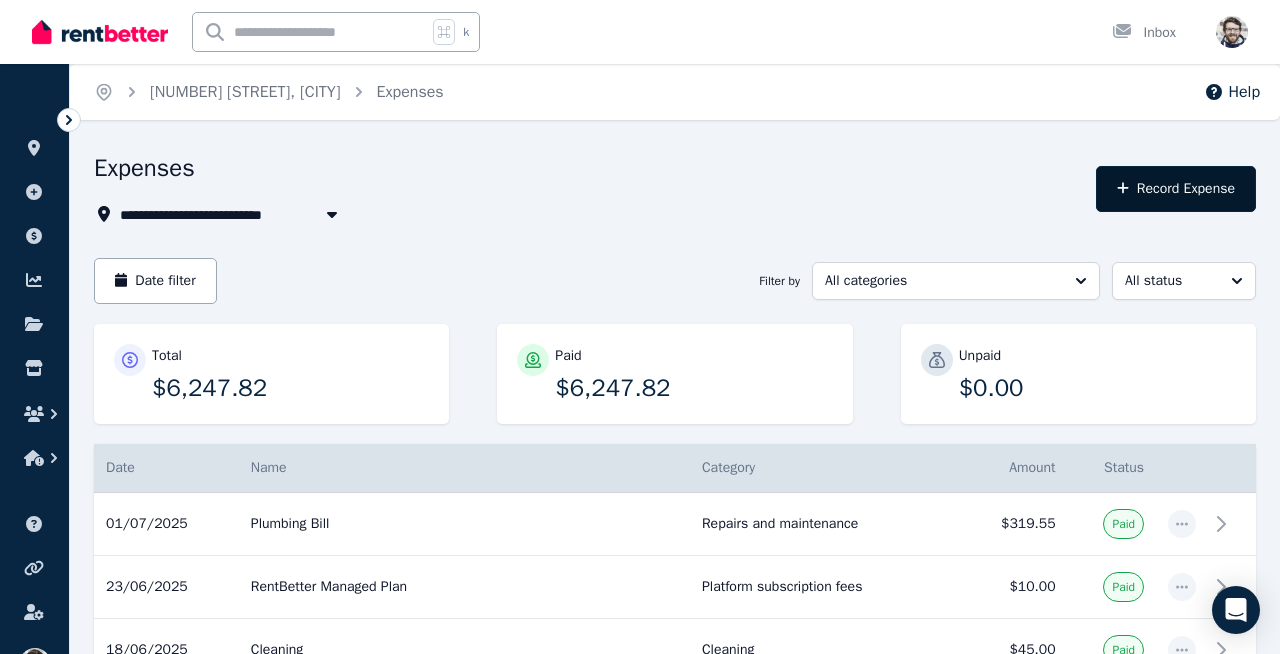 click on "Record Expense" at bounding box center [1176, 189] 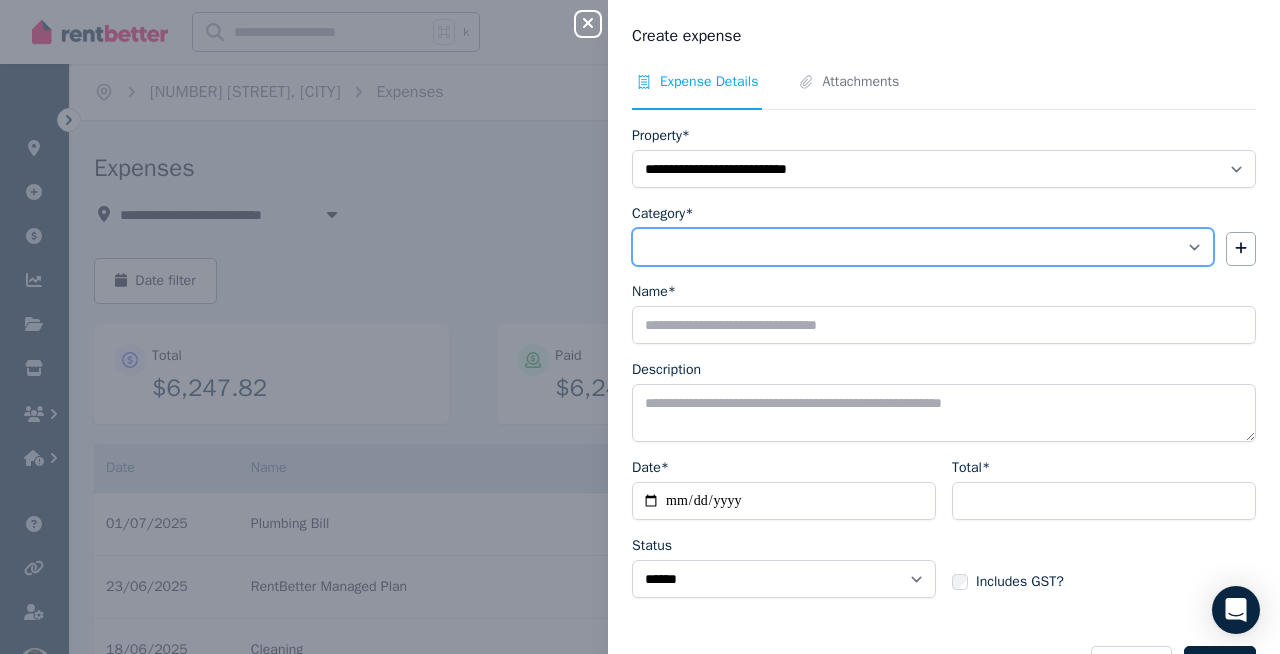 click on "**********" at bounding box center (923, 247) 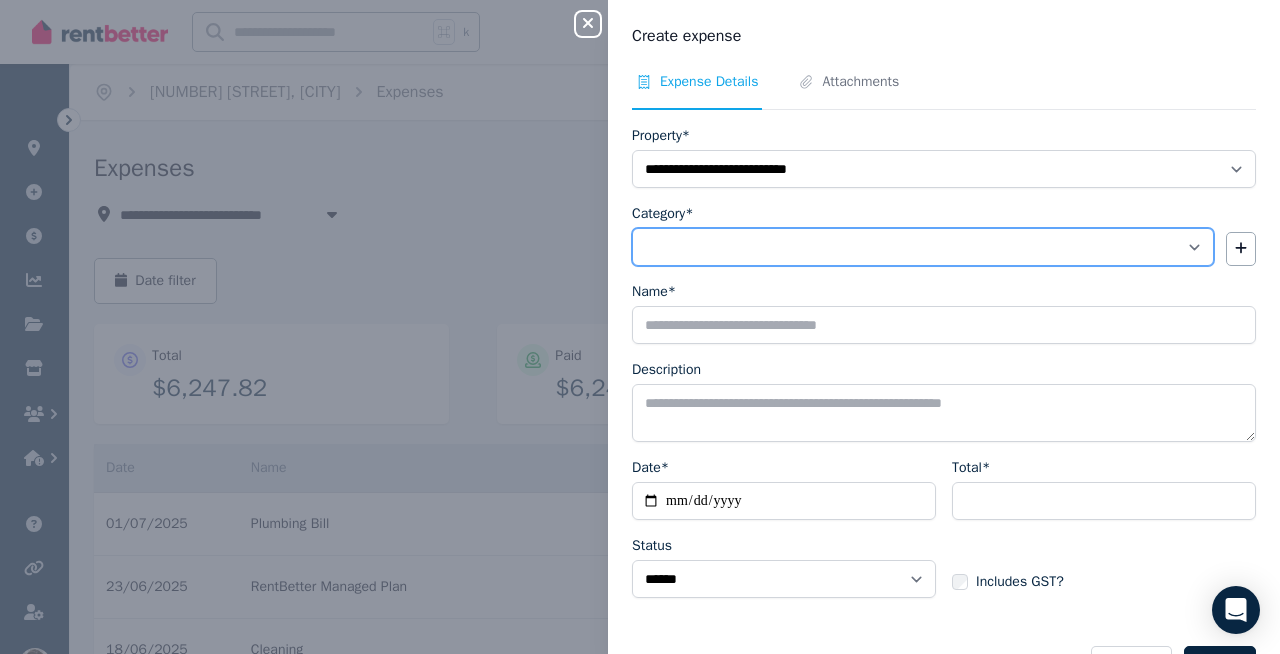 select on "**********" 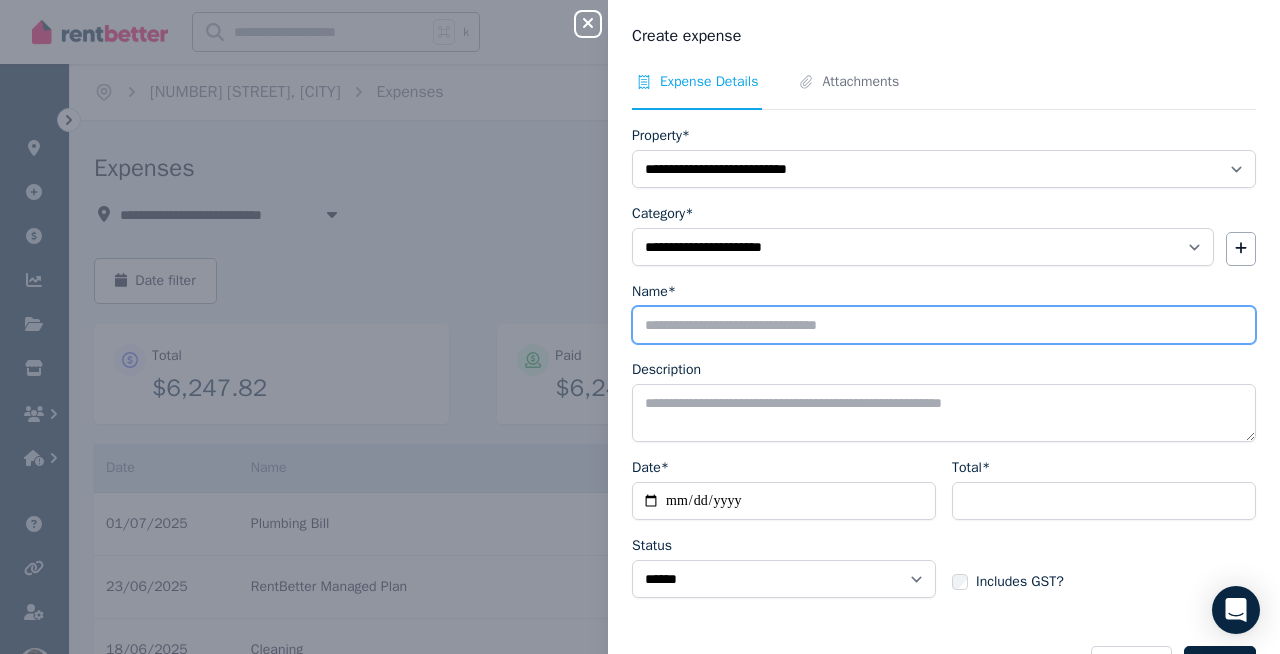 click on "Name*" at bounding box center [944, 325] 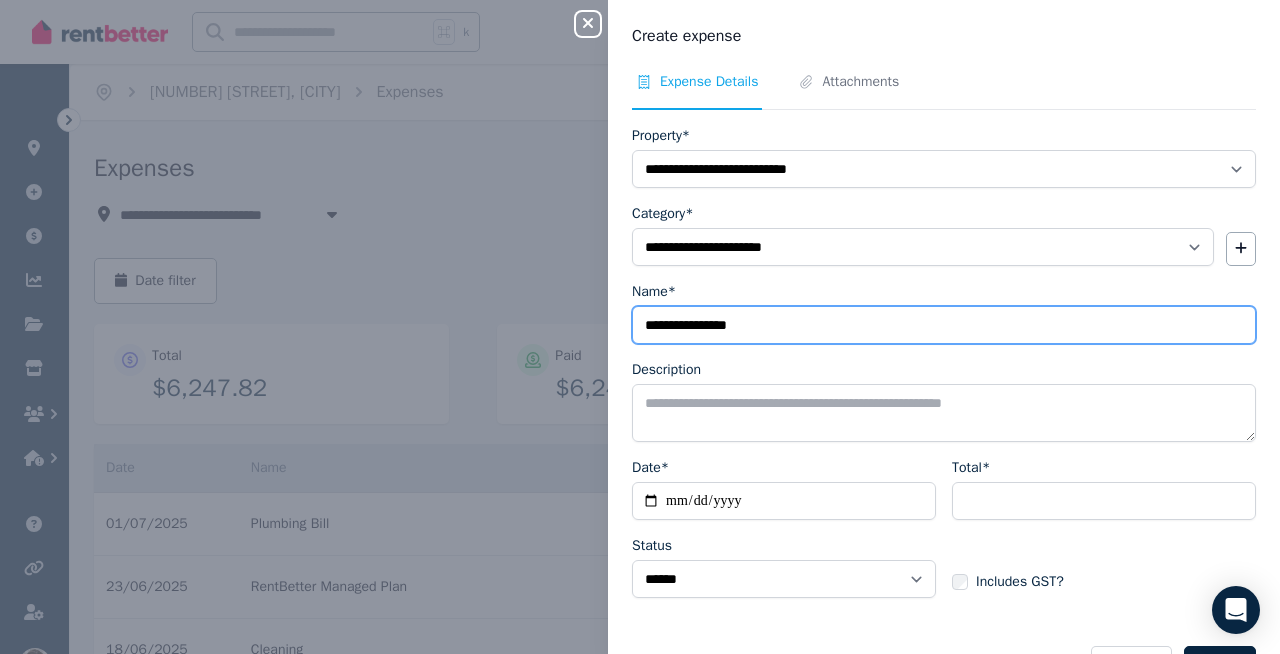 type on "**********" 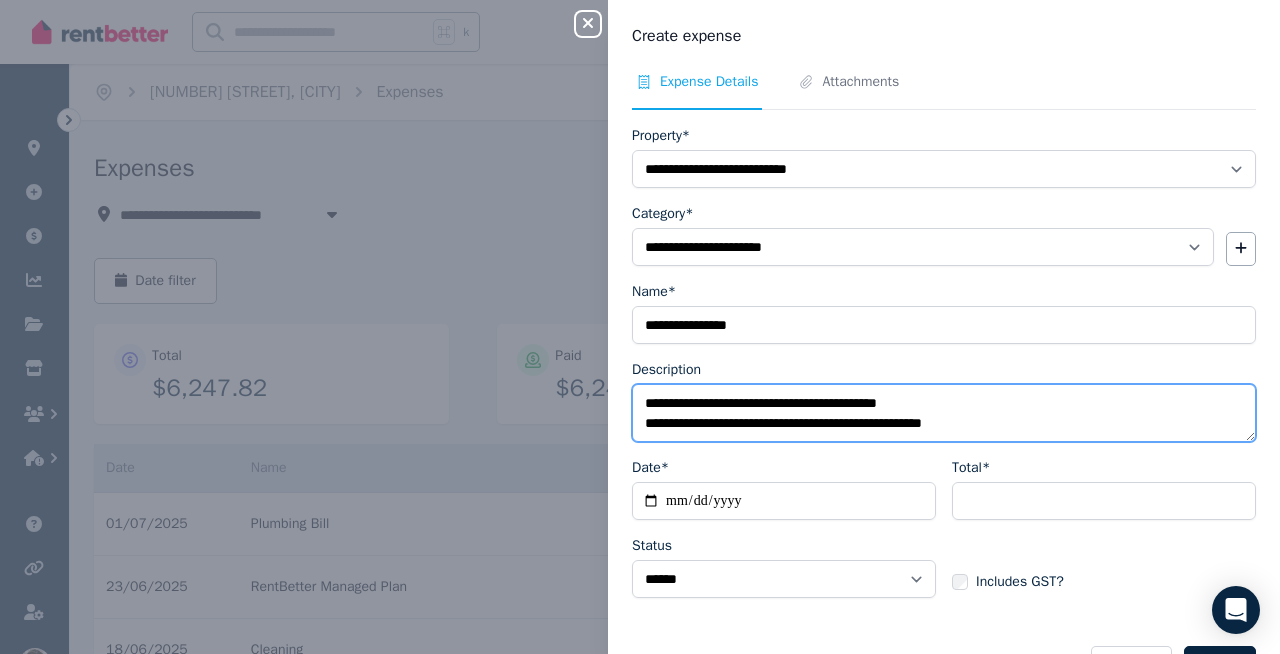 type on "**********" 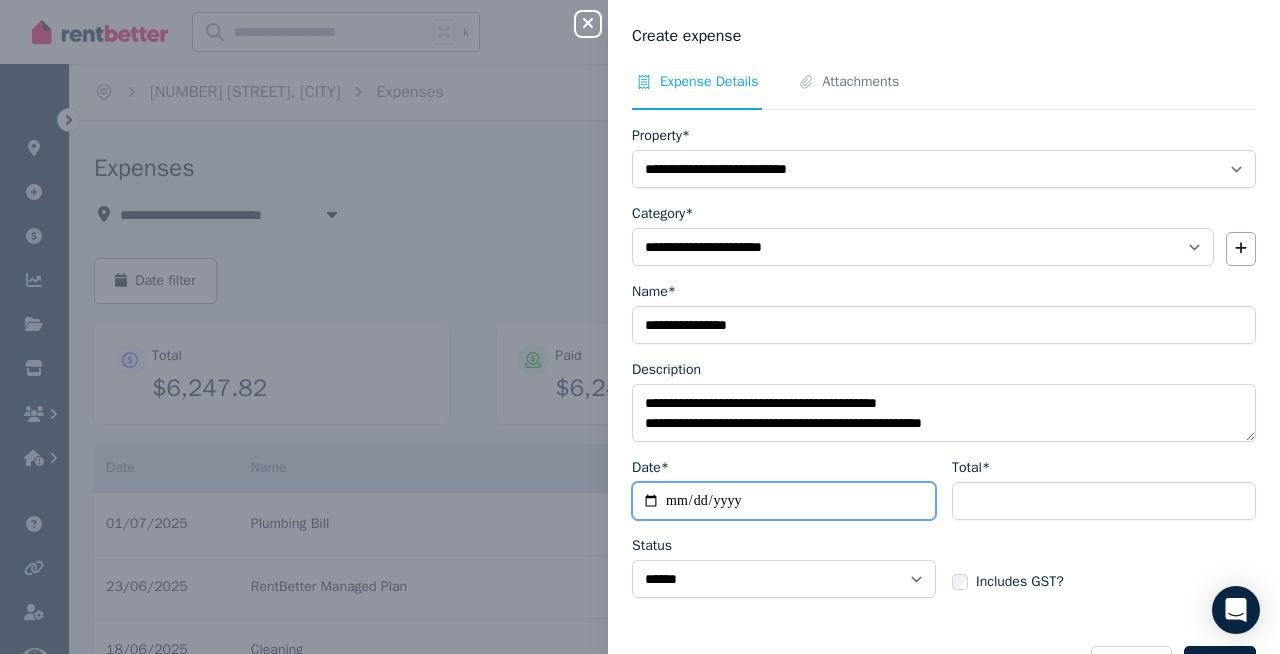 click on "Date*" at bounding box center (784, 501) 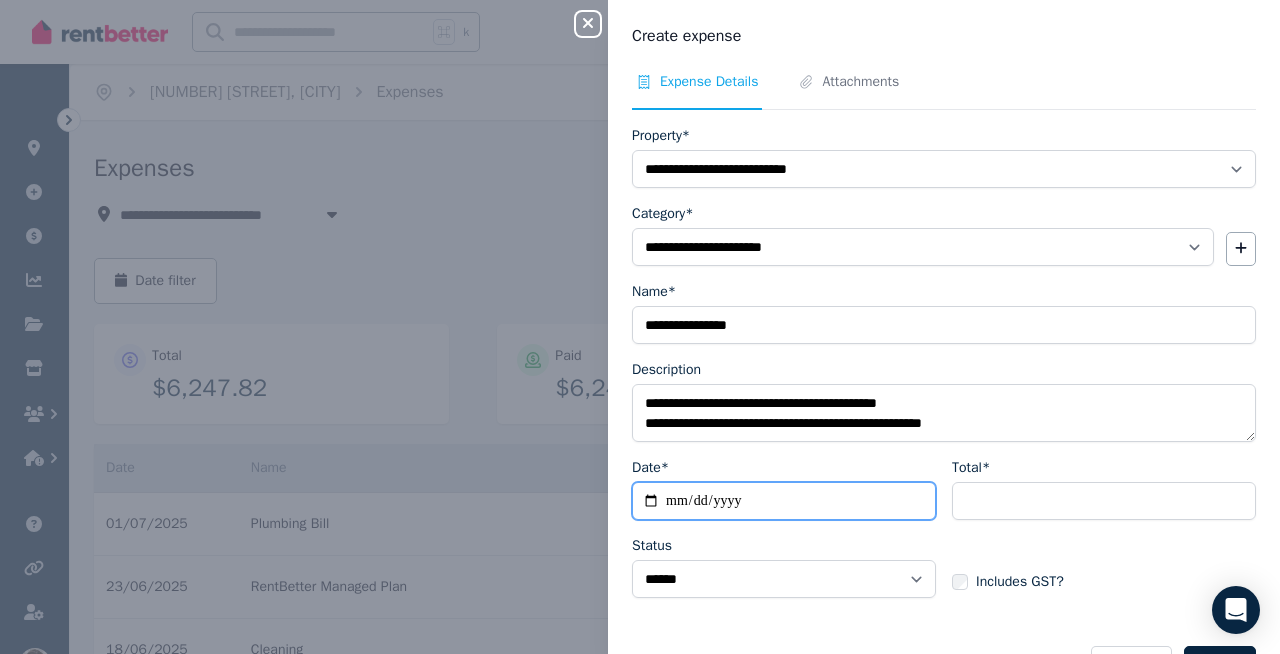 type on "**********" 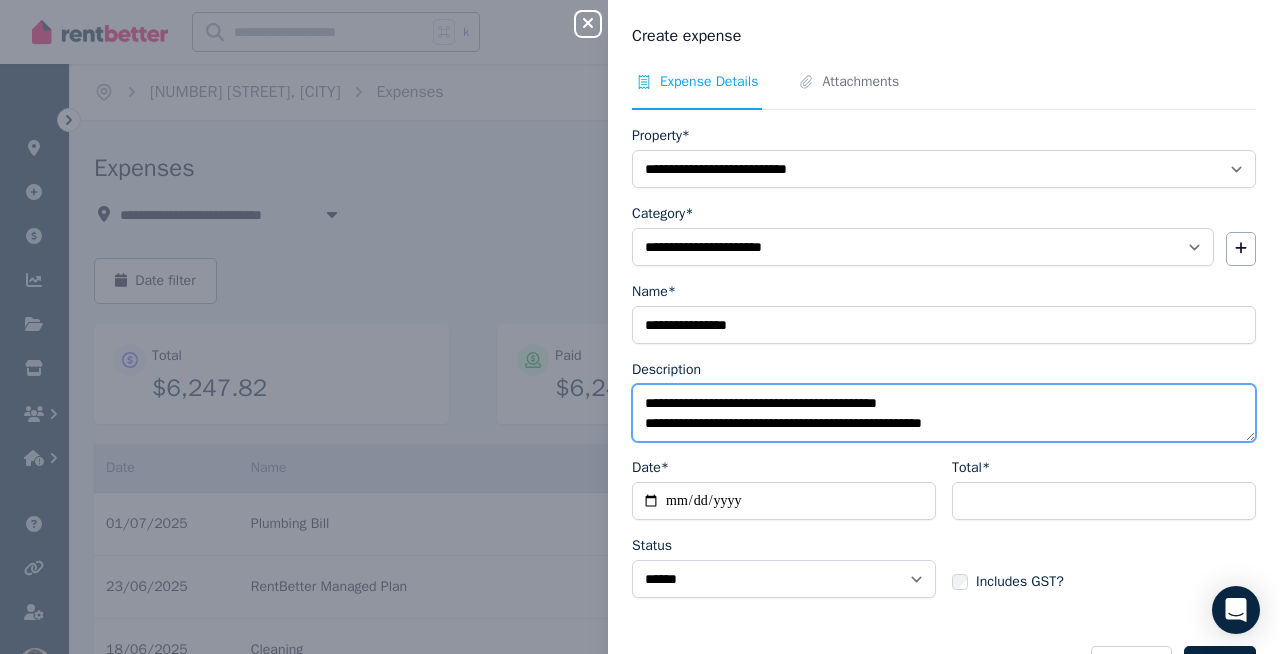 click on "**********" at bounding box center [944, 413] 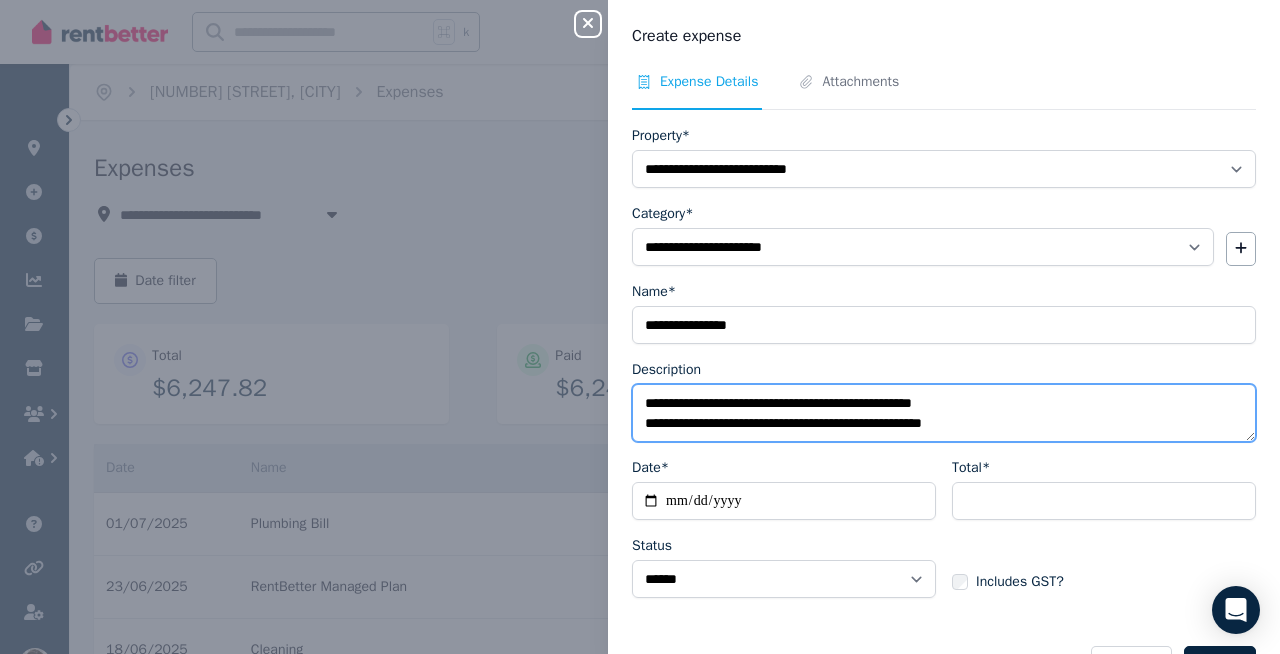 type on "**********" 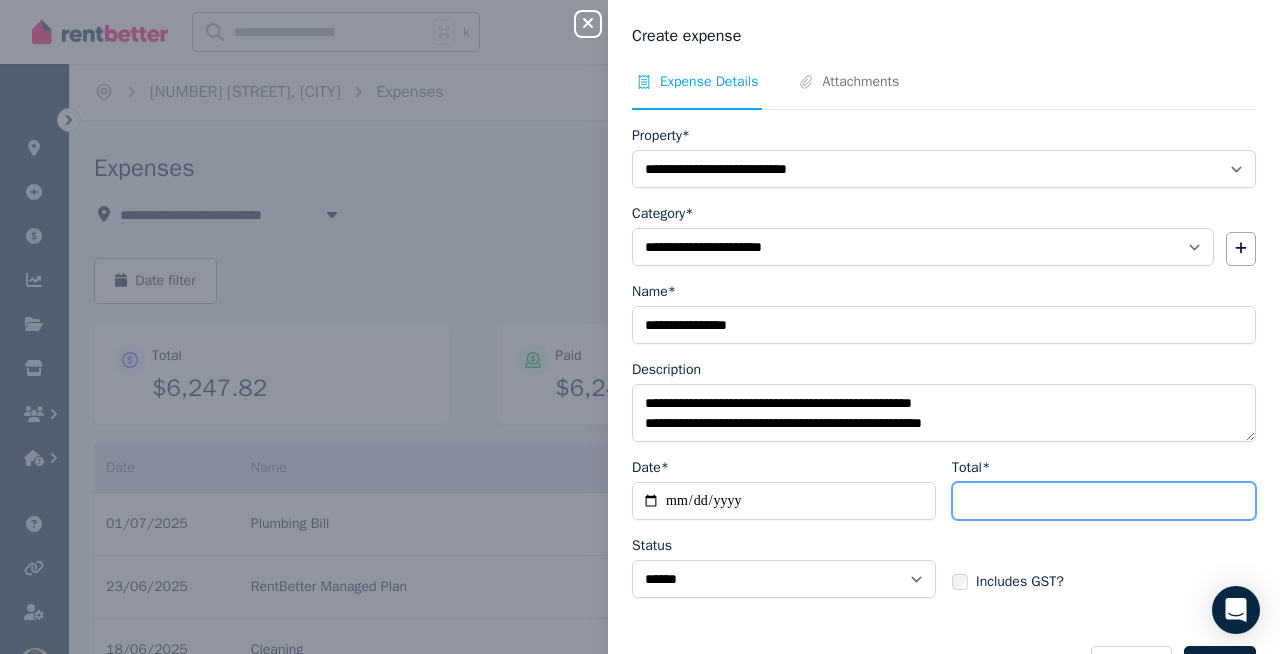 click on "Total*" at bounding box center [1104, 501] 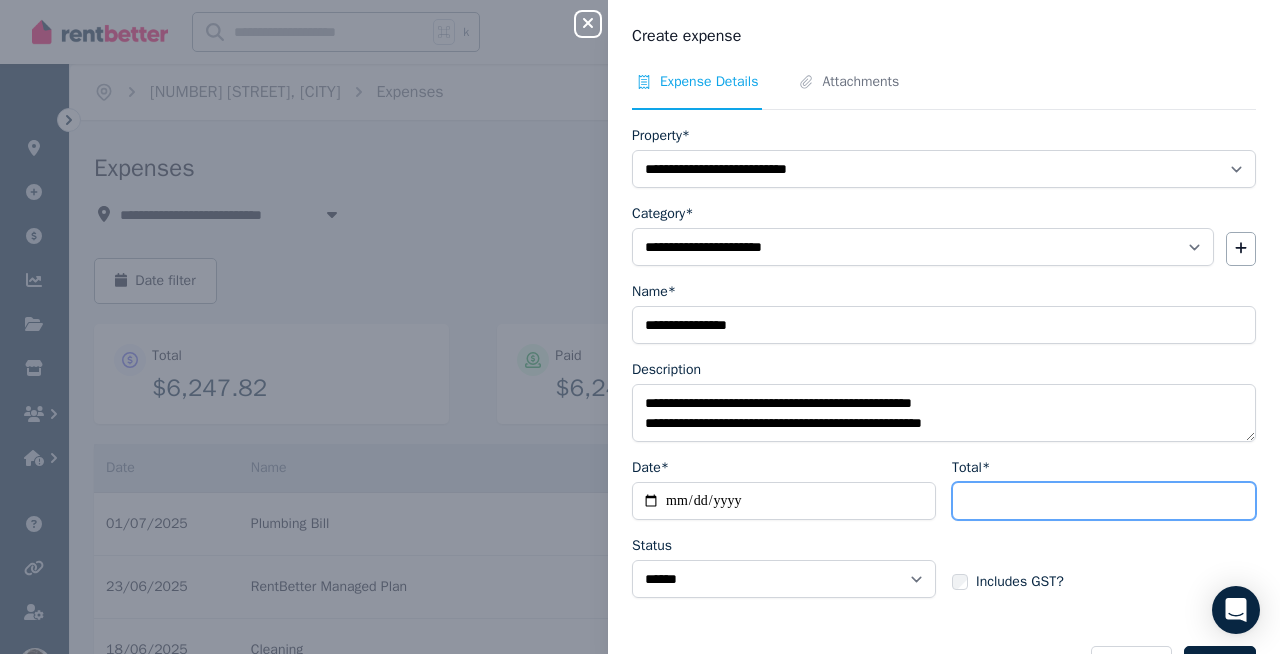 type on "******" 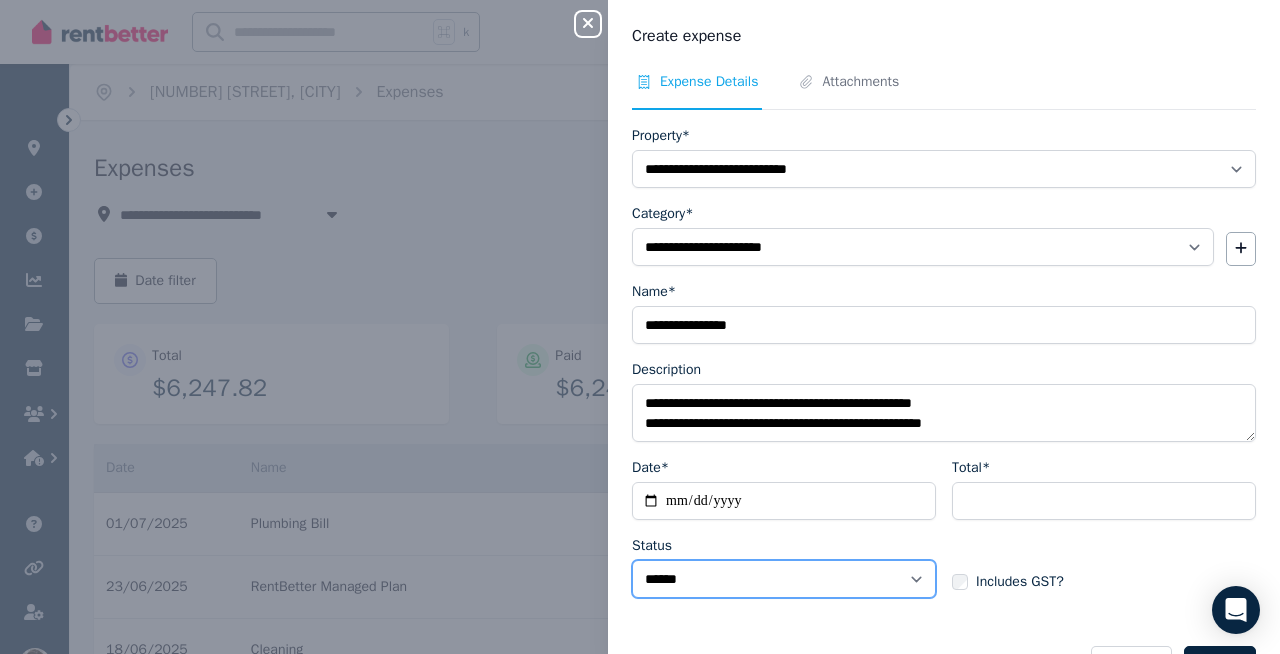 click on "****** ****" at bounding box center [784, 579] 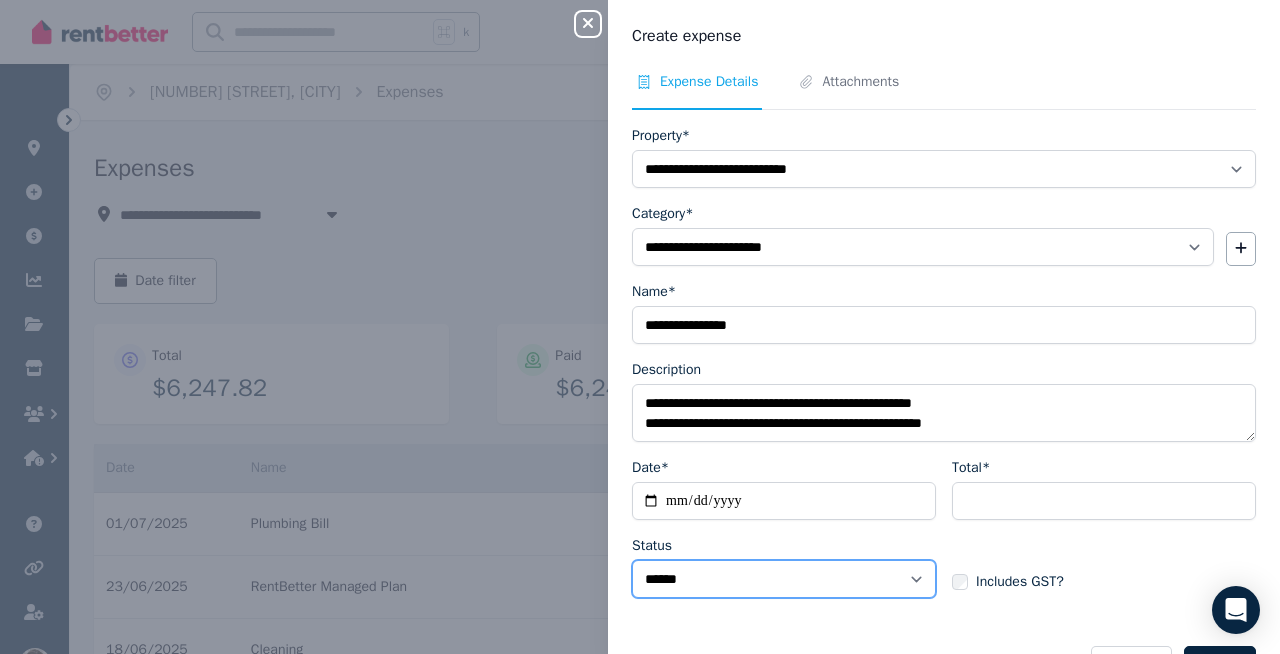 select on "**********" 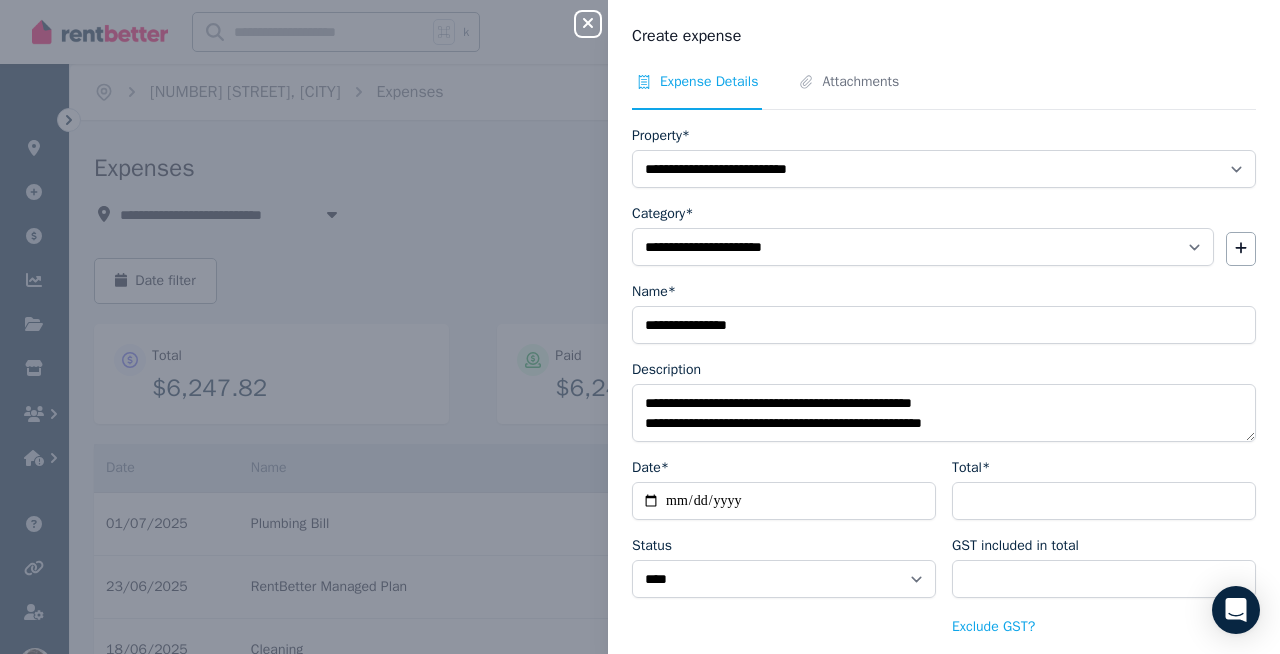 click on "**********" at bounding box center (784, 548) 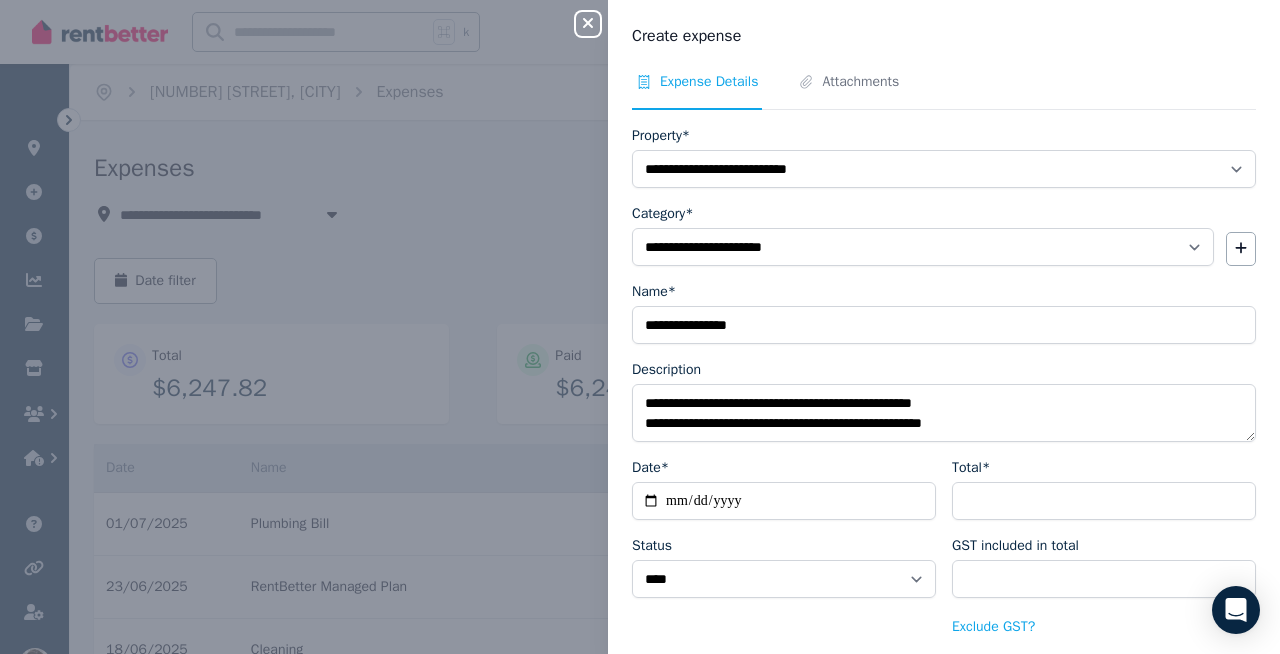 scroll, scrollTop: 86, scrollLeft: 0, axis: vertical 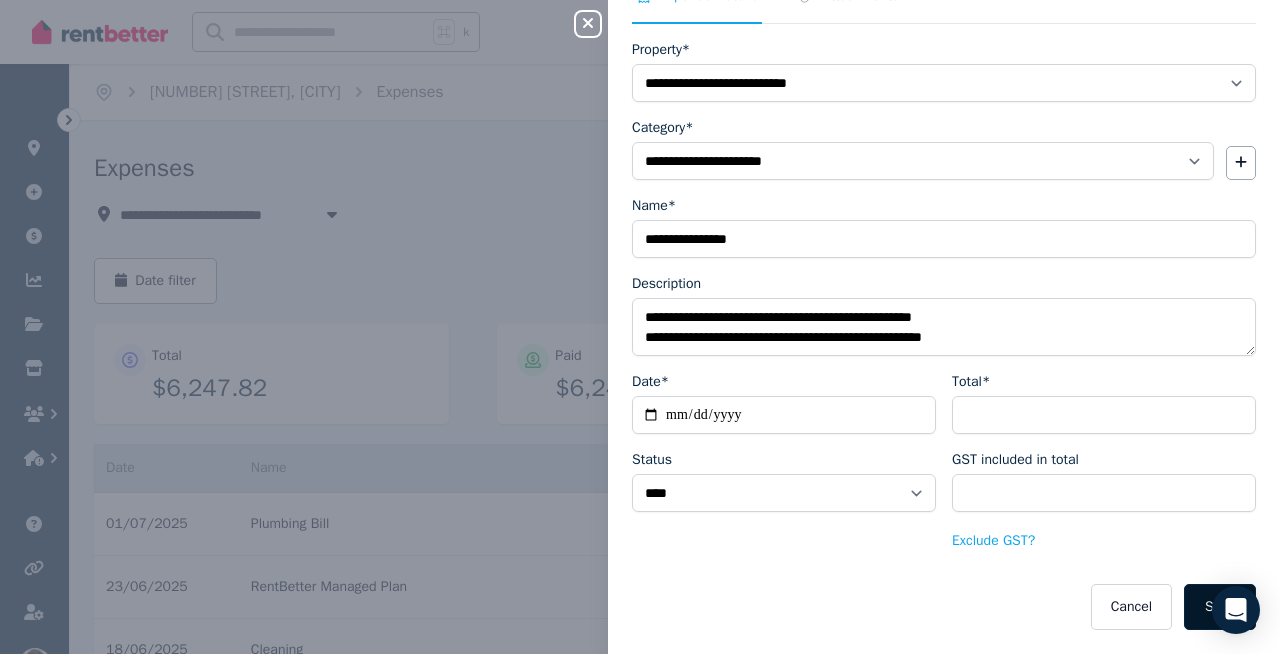 click on "Save" at bounding box center (1220, 607) 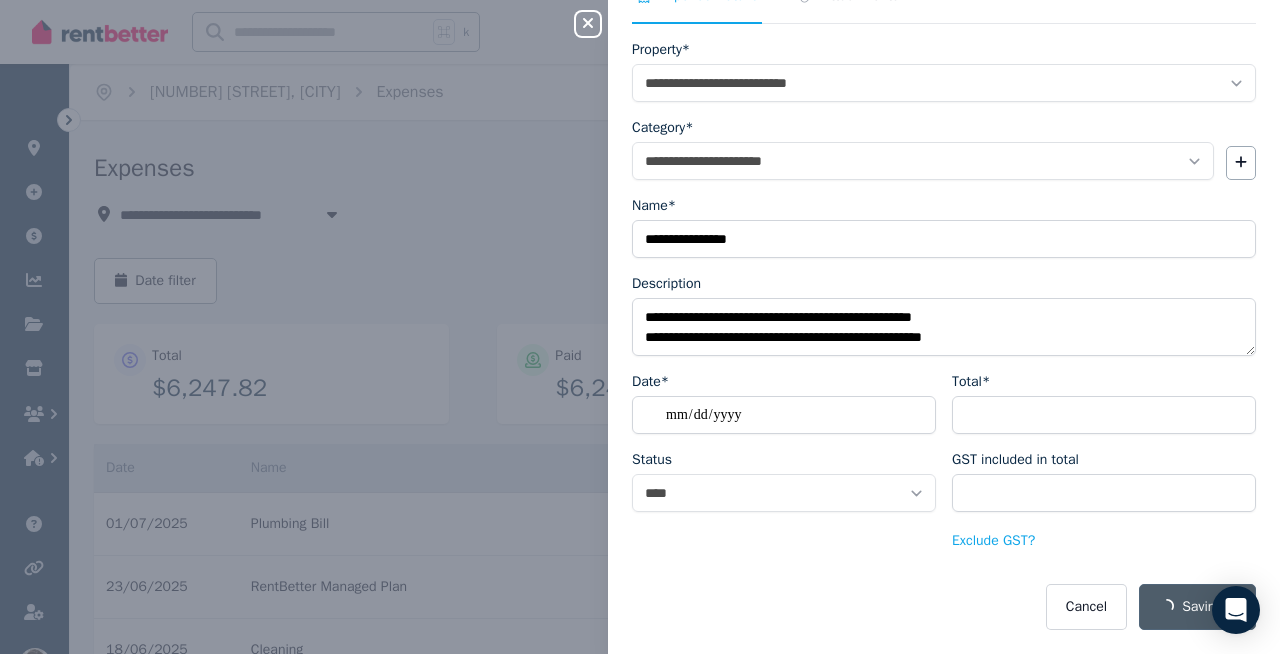 select on "**********" 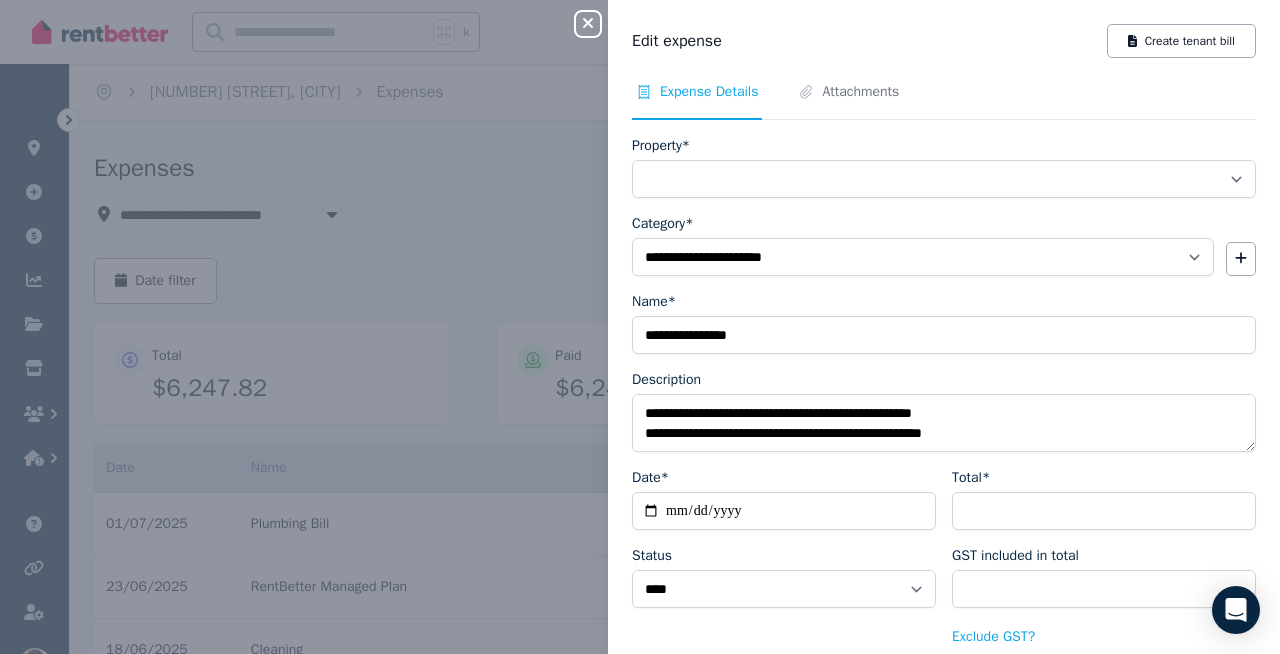 select on "**********" 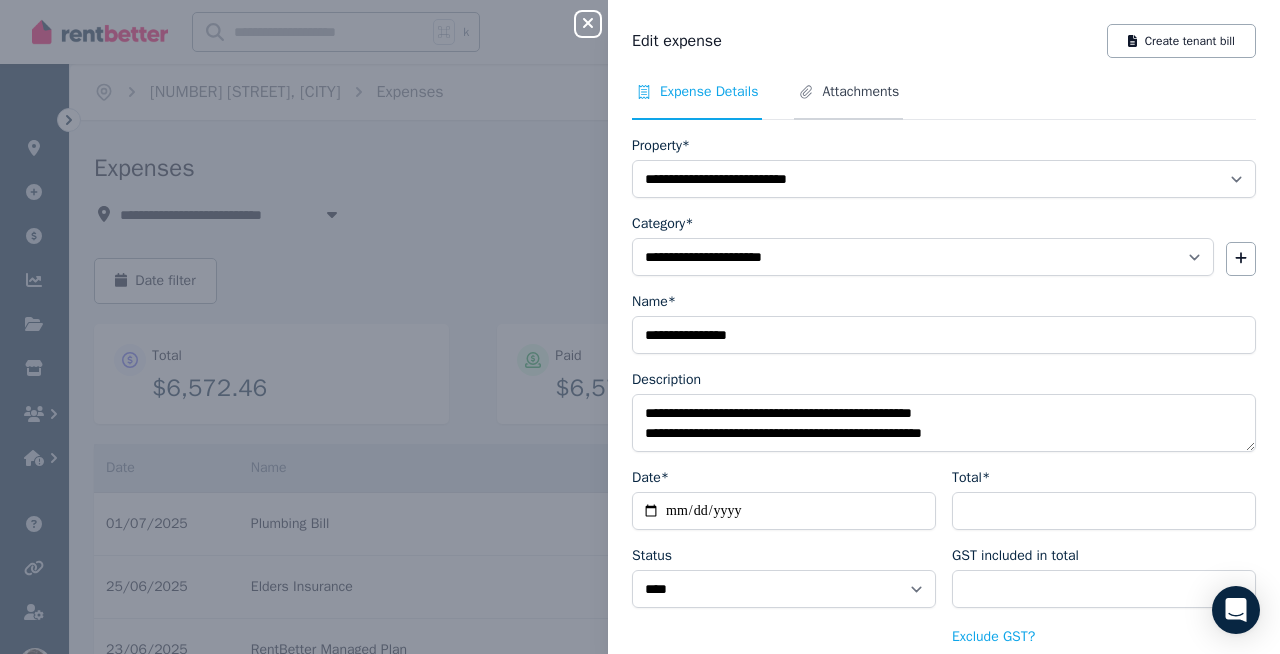 click on "Attachments" at bounding box center [860, 92] 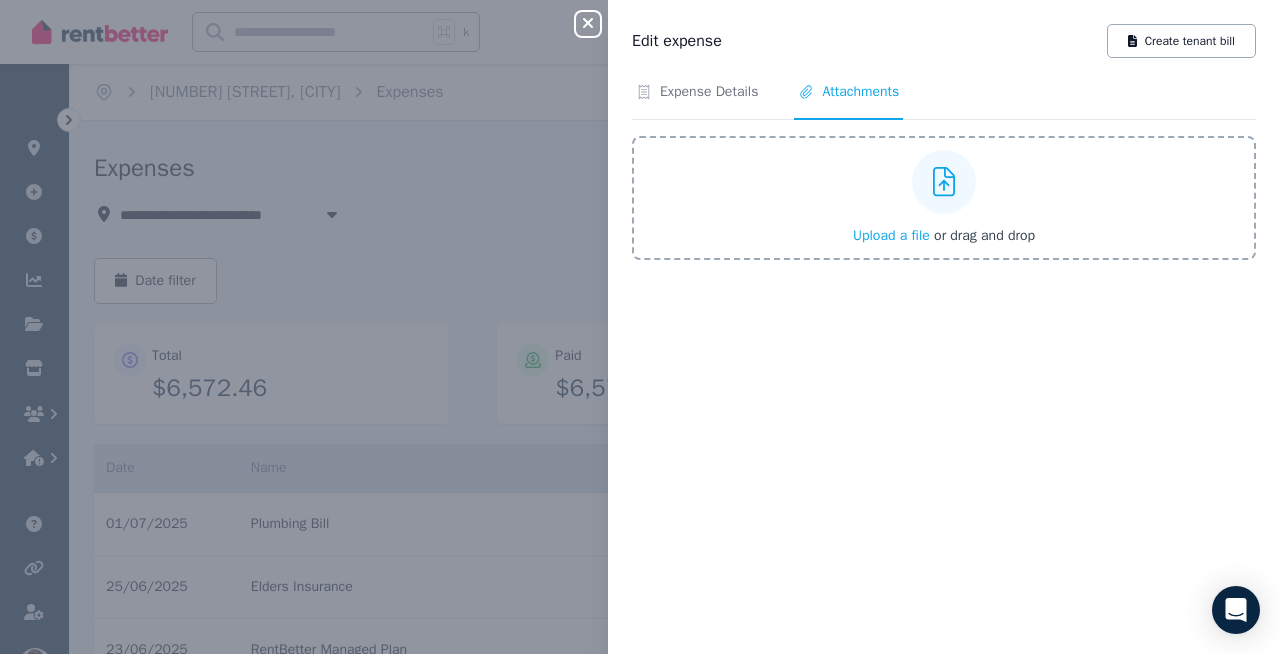 click on "Upload a file" at bounding box center (891, 235) 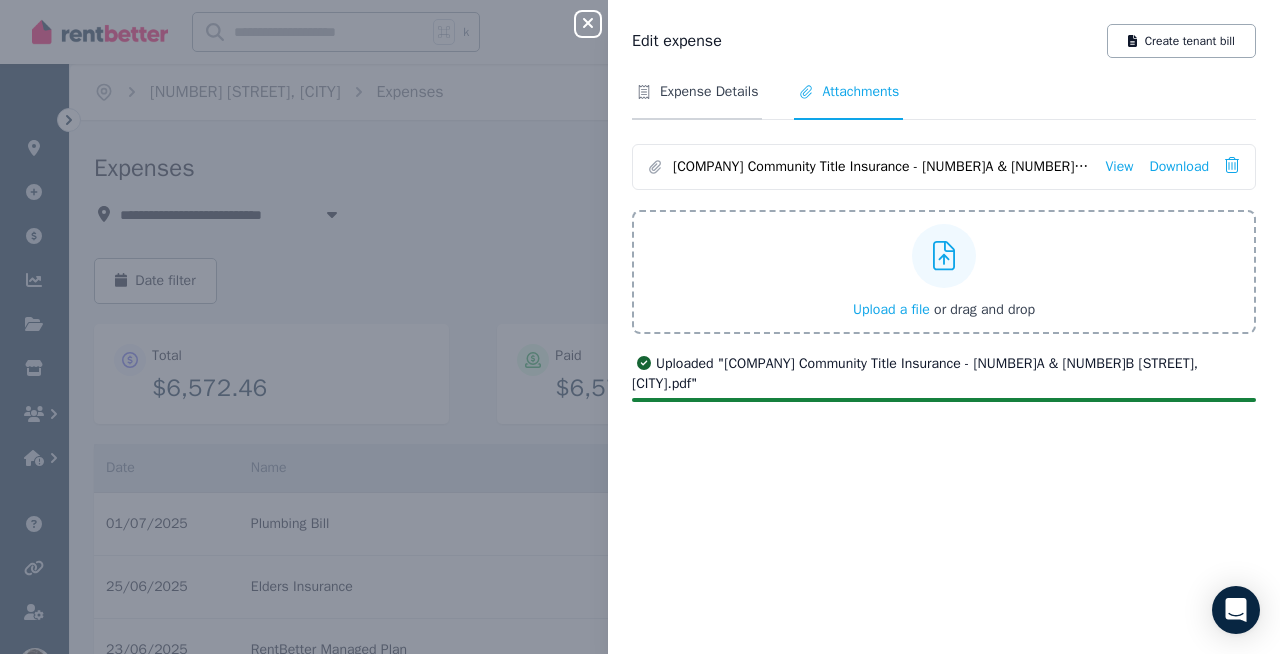 click on "Expense Details" at bounding box center [709, 92] 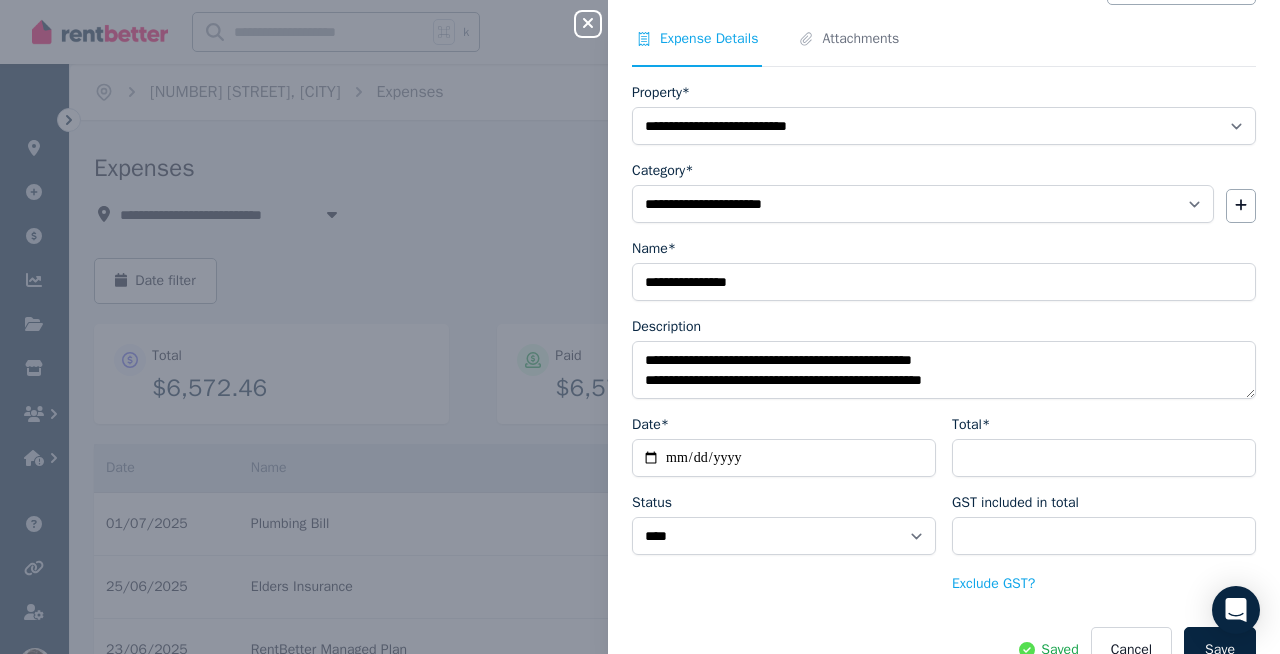 scroll, scrollTop: 96, scrollLeft: 0, axis: vertical 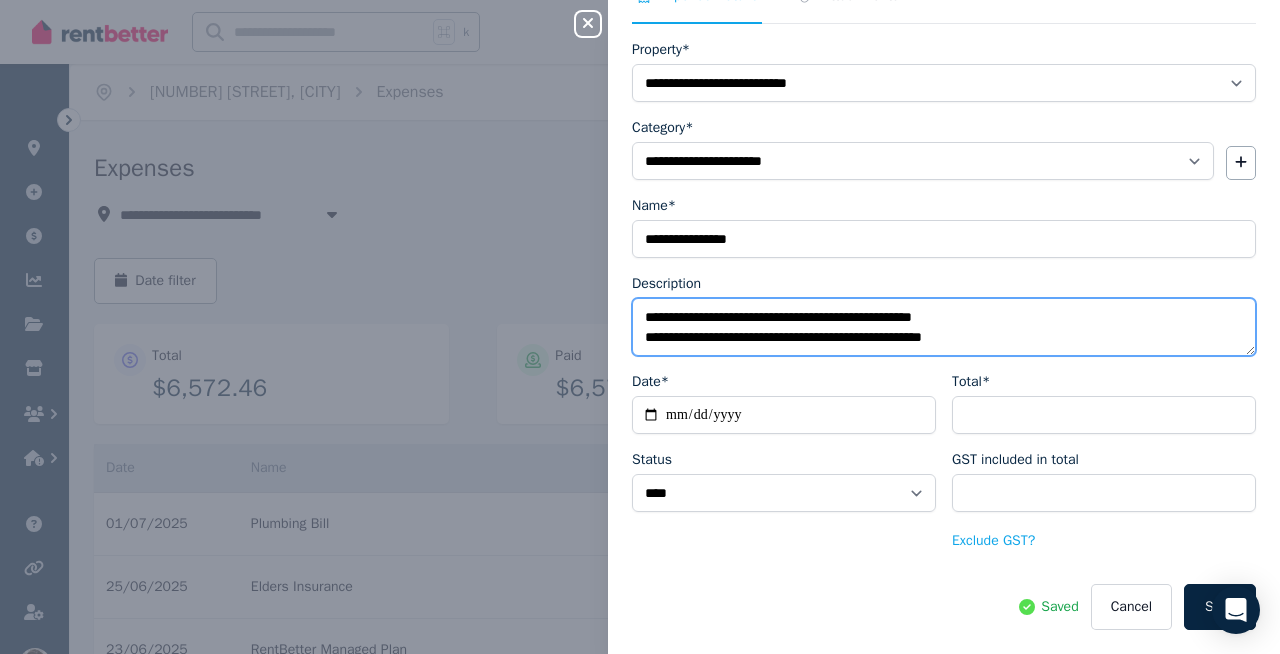 drag, startPoint x: 1017, startPoint y: 335, endPoint x: 621, endPoint y: 321, distance: 396.2474 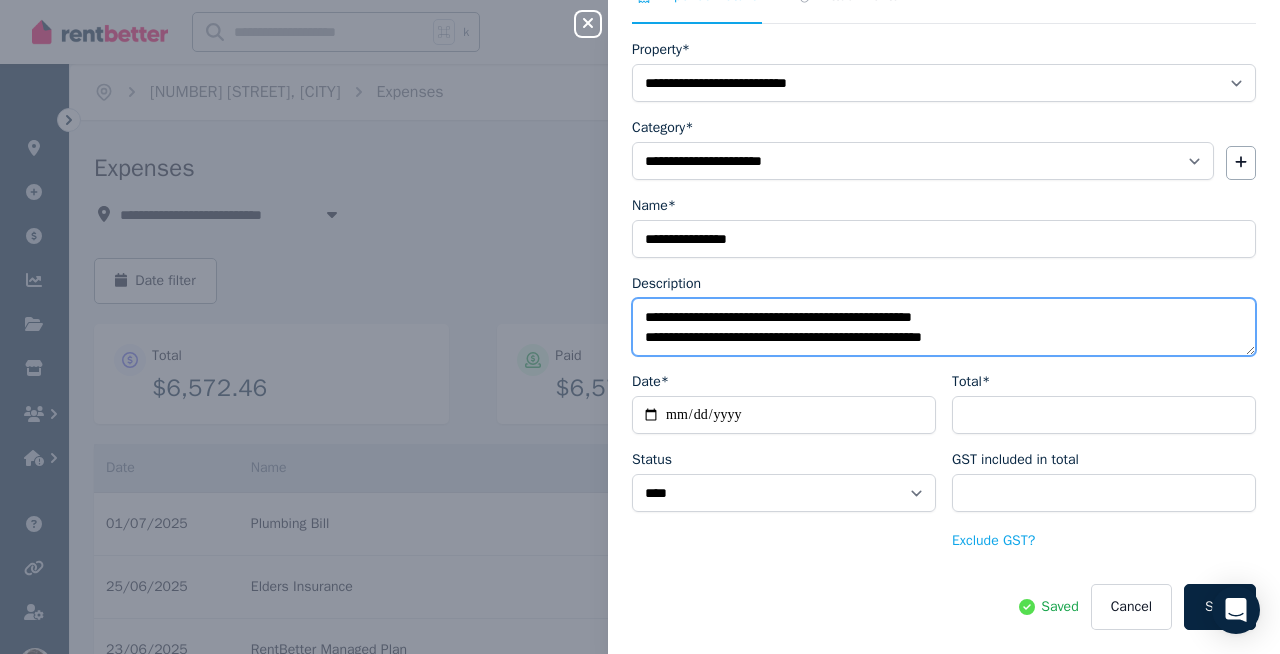click on "**********" at bounding box center [944, 308] 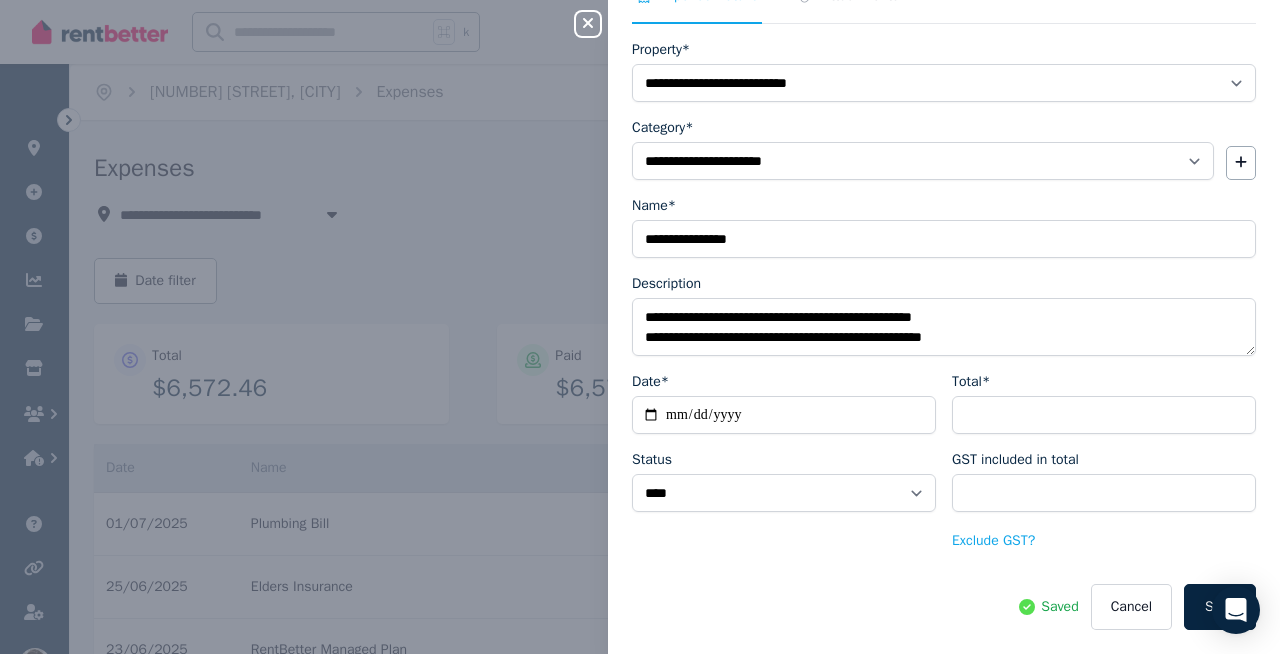 click on "Saved Cancel Save" at bounding box center (944, 607) 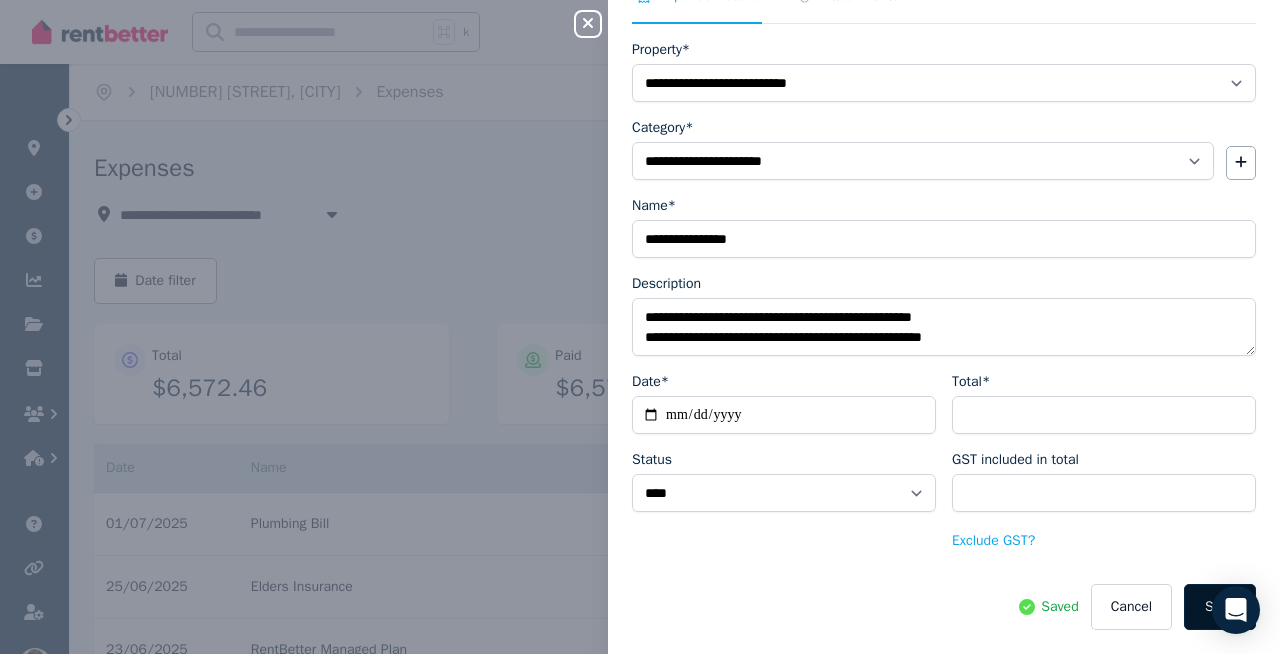 click on "Save" at bounding box center [1220, 607] 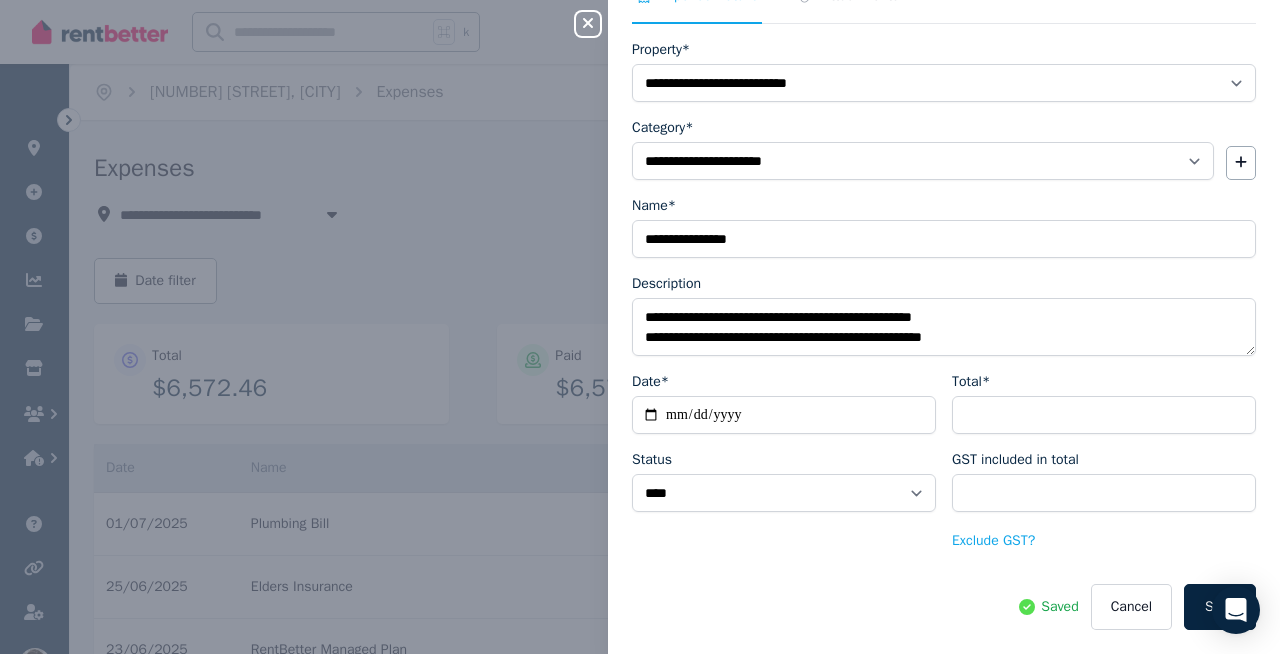 click 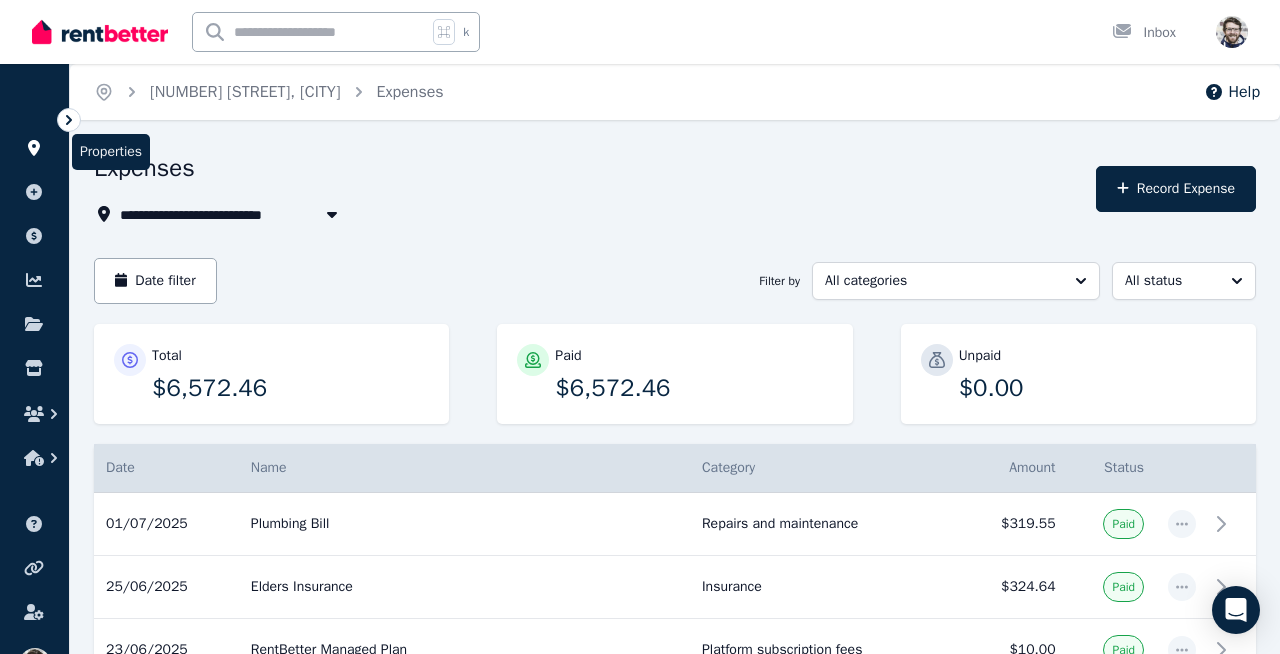 click 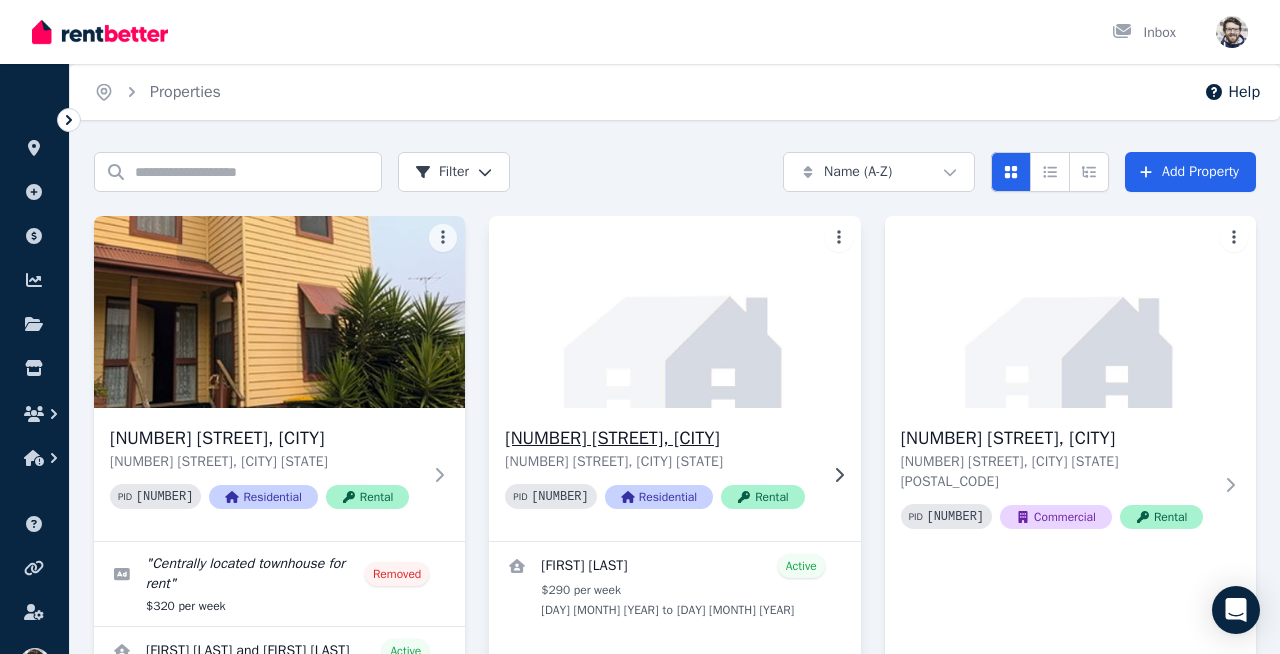 click at bounding box center [675, 312] 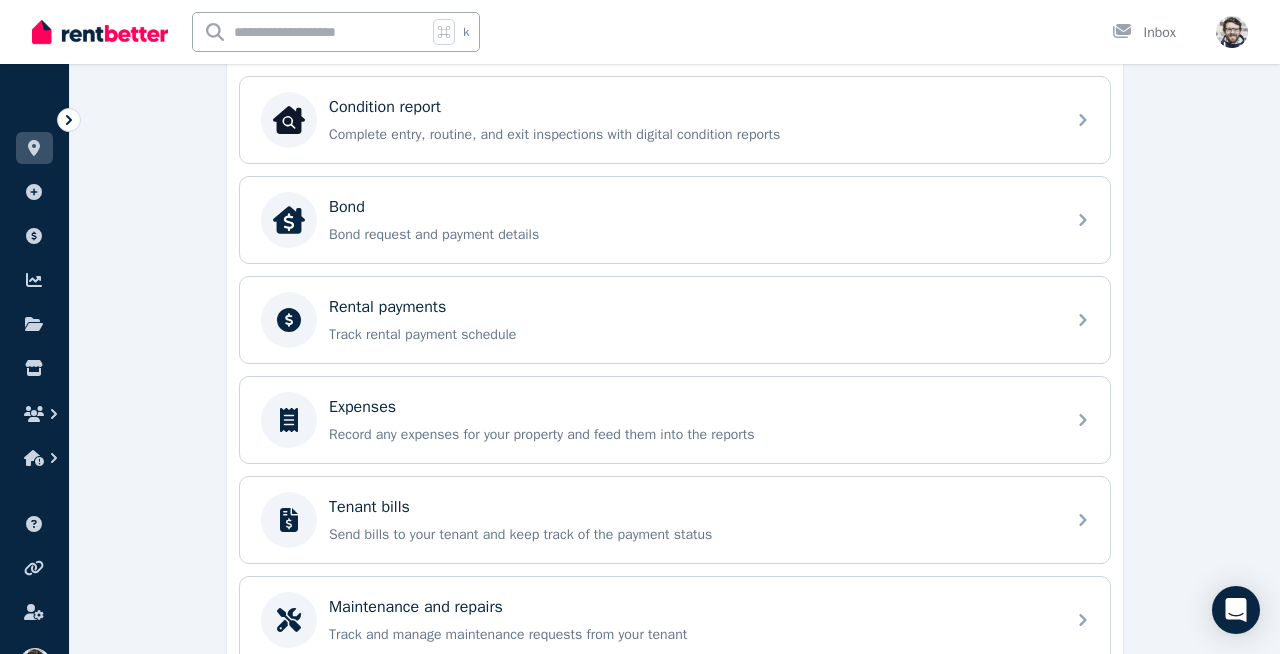 scroll, scrollTop: 657, scrollLeft: 0, axis: vertical 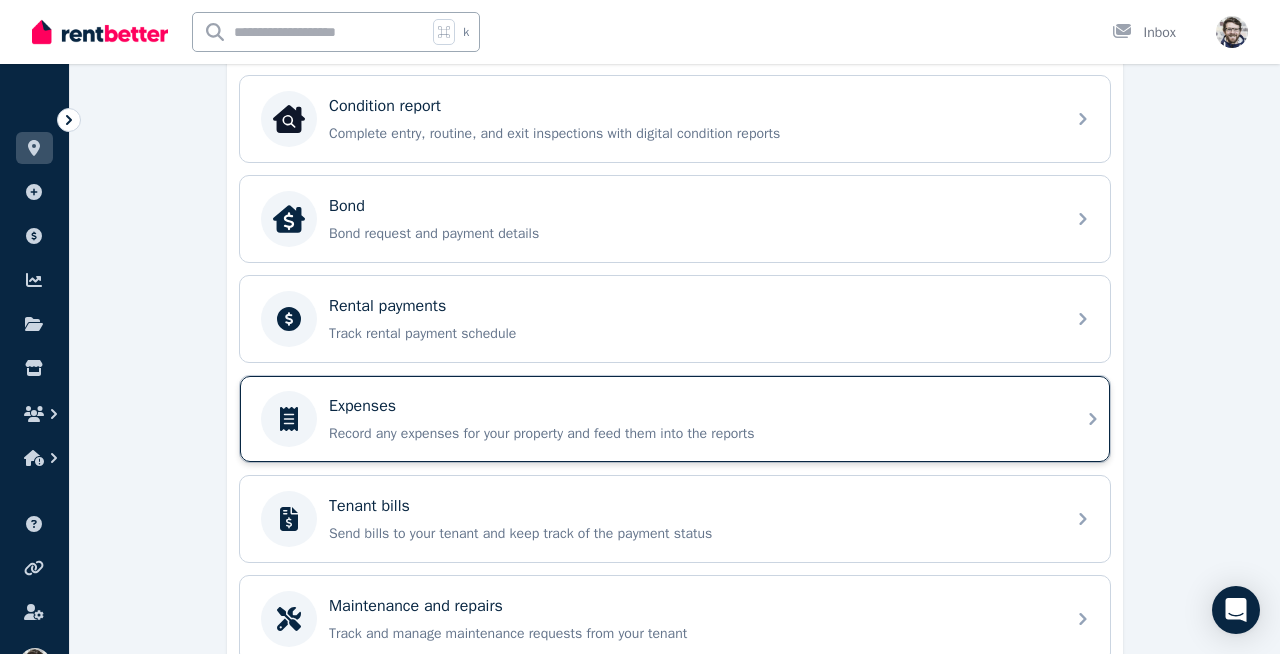 click on "Record any expenses for your property and feed them into the reports" at bounding box center (691, 434) 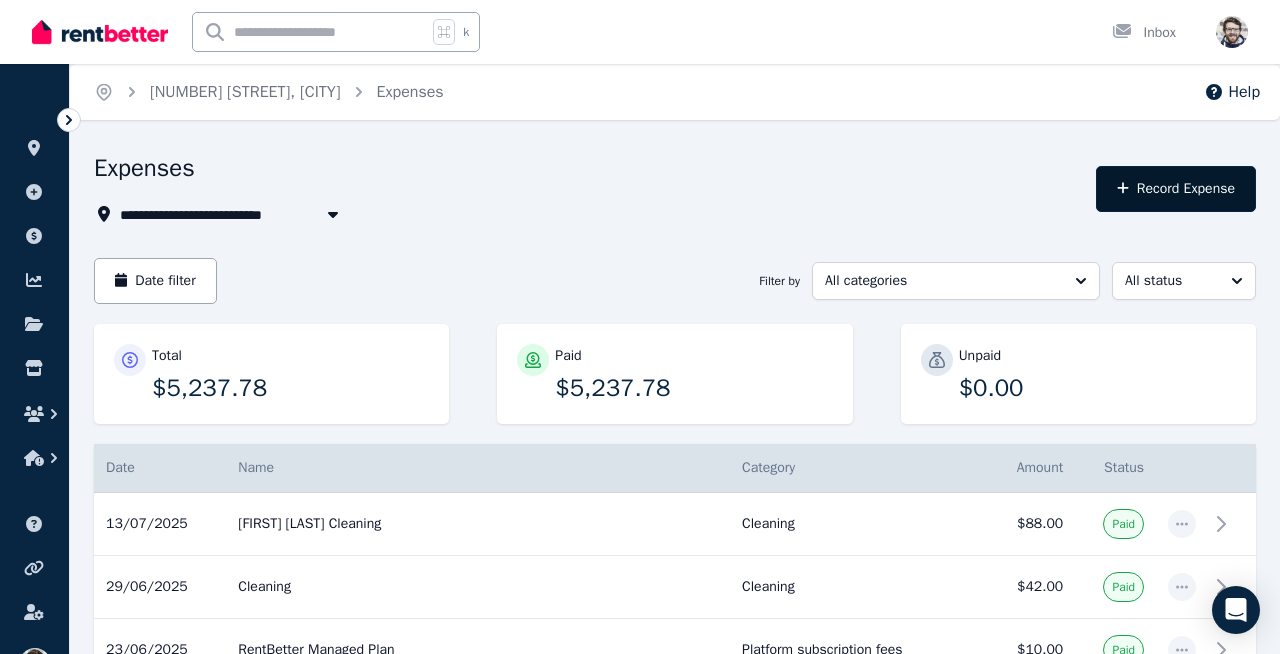 click on "Record Expense" at bounding box center [1176, 189] 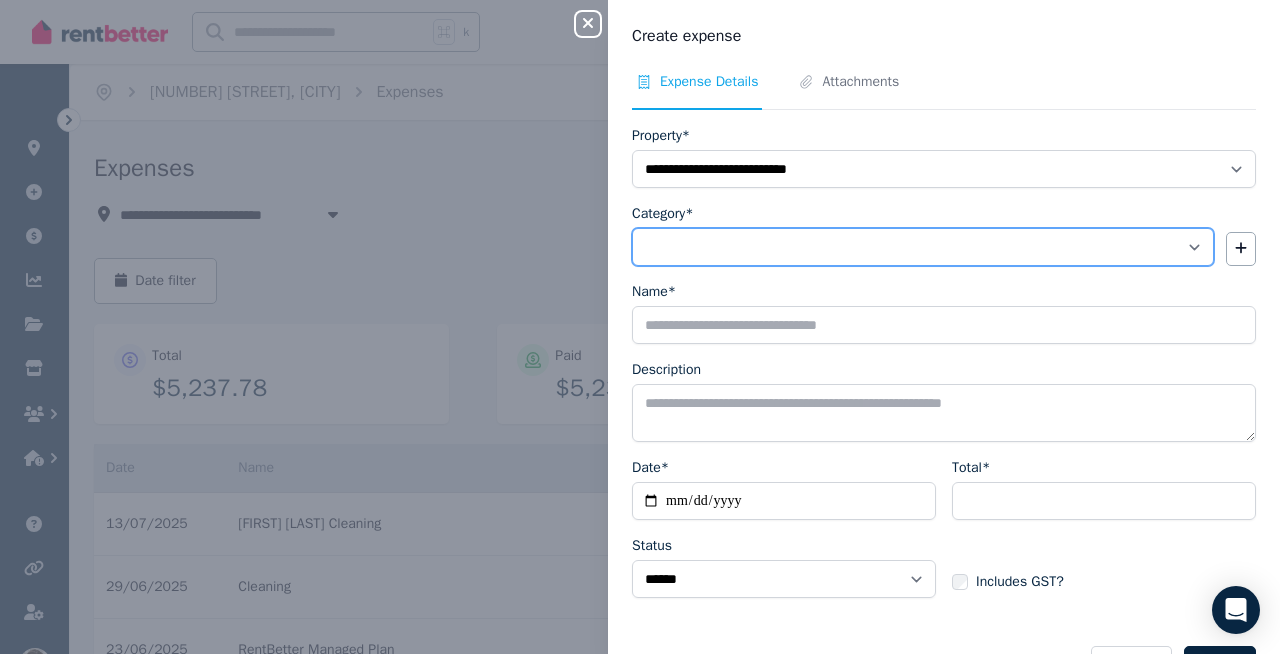 click on "**********" at bounding box center (923, 247) 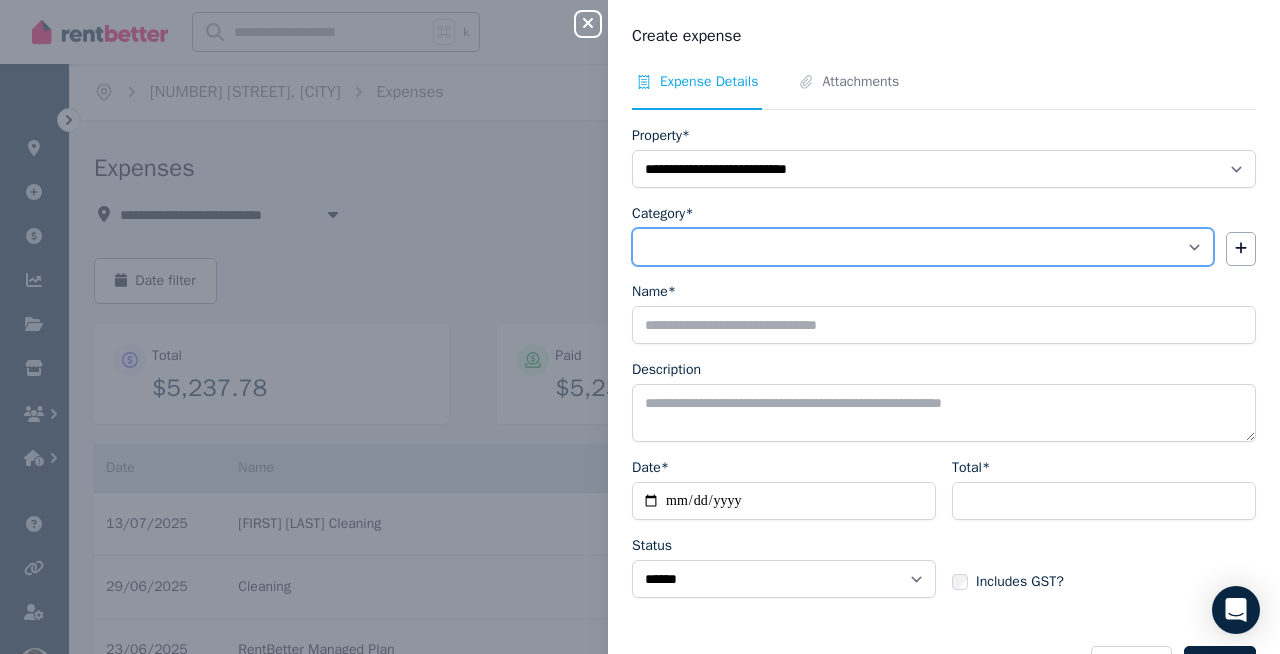 select on "**********" 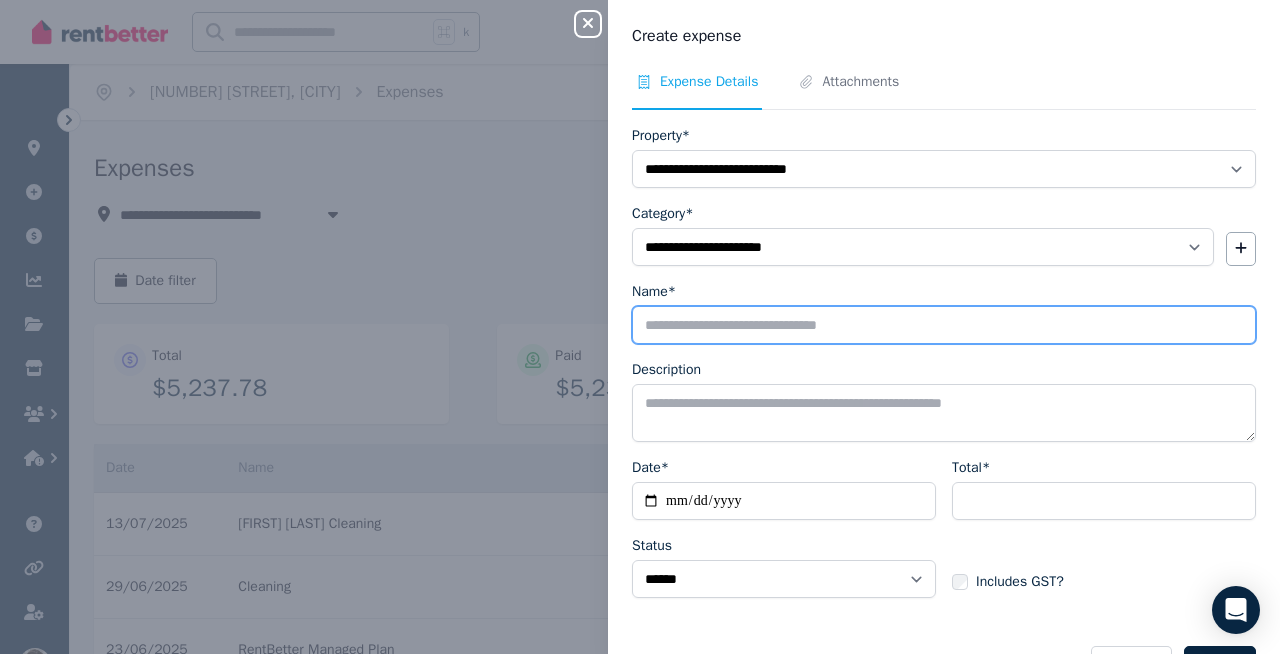 click on "Name*" at bounding box center (944, 325) 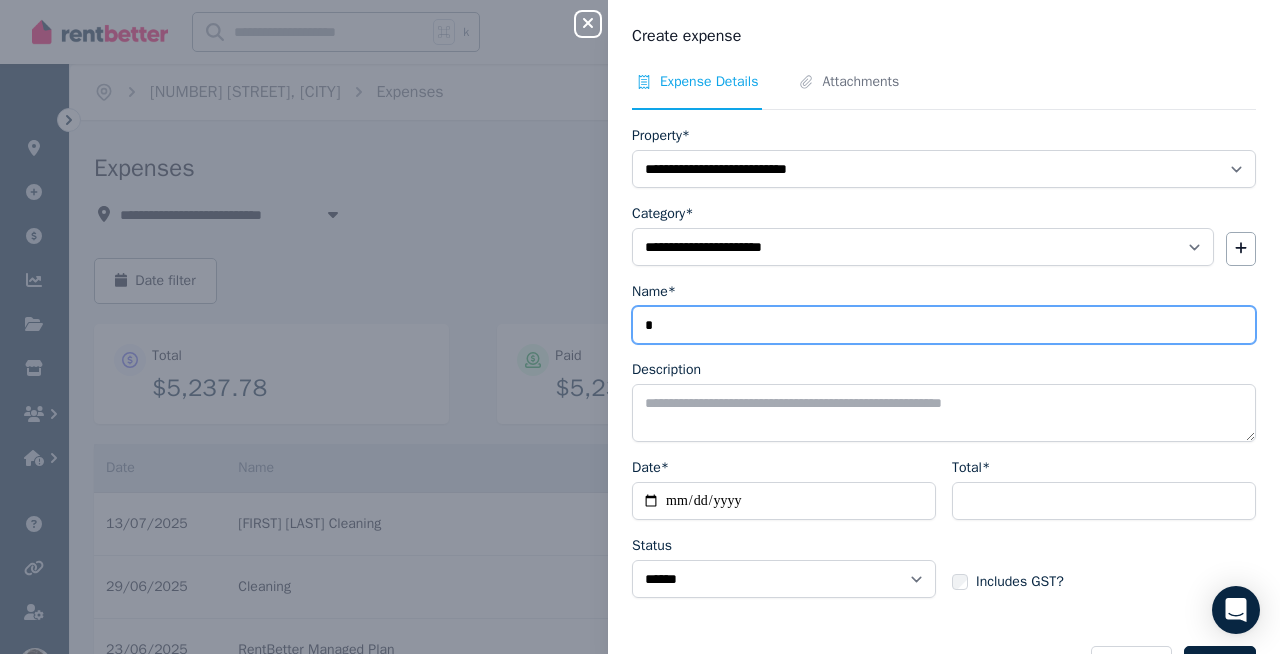 type on "**********" 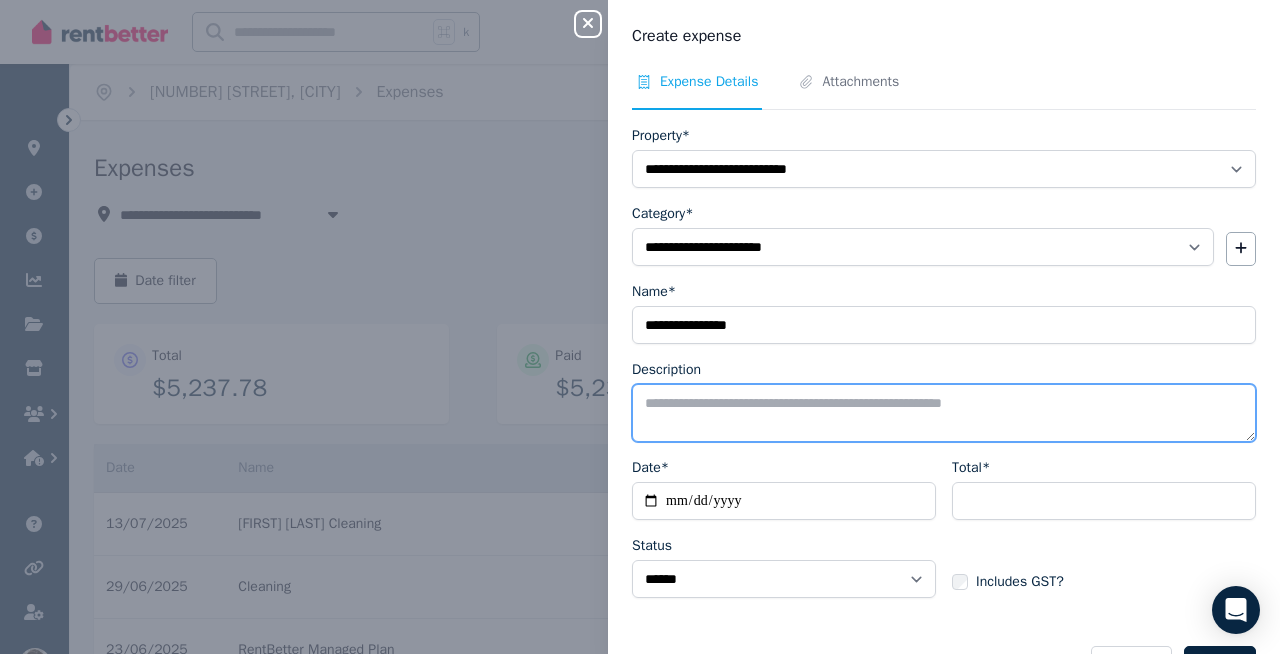 click on "Description" at bounding box center (944, 413) 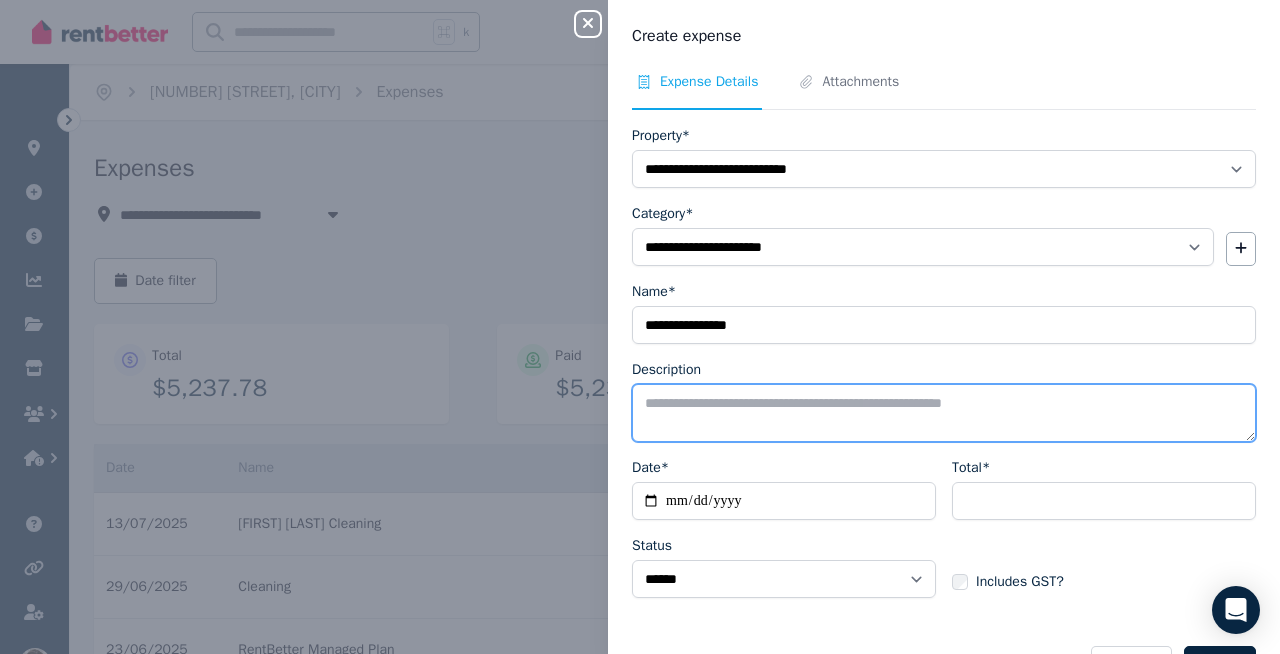 paste on "**********" 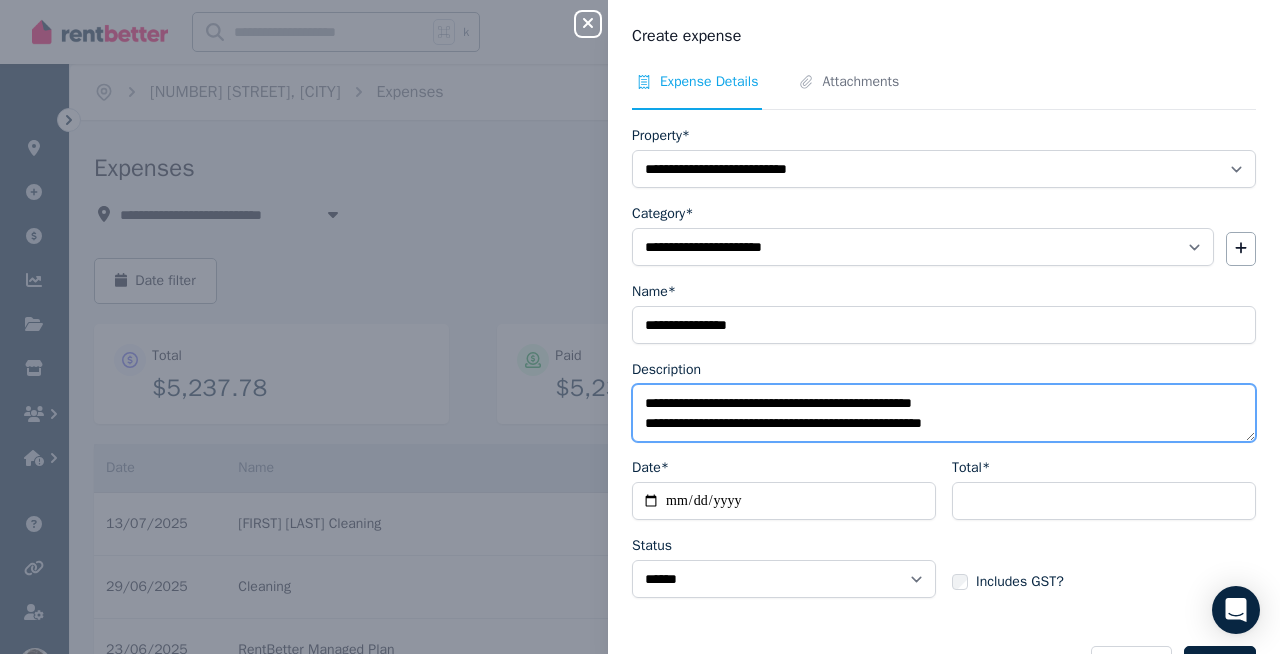 type on "**********" 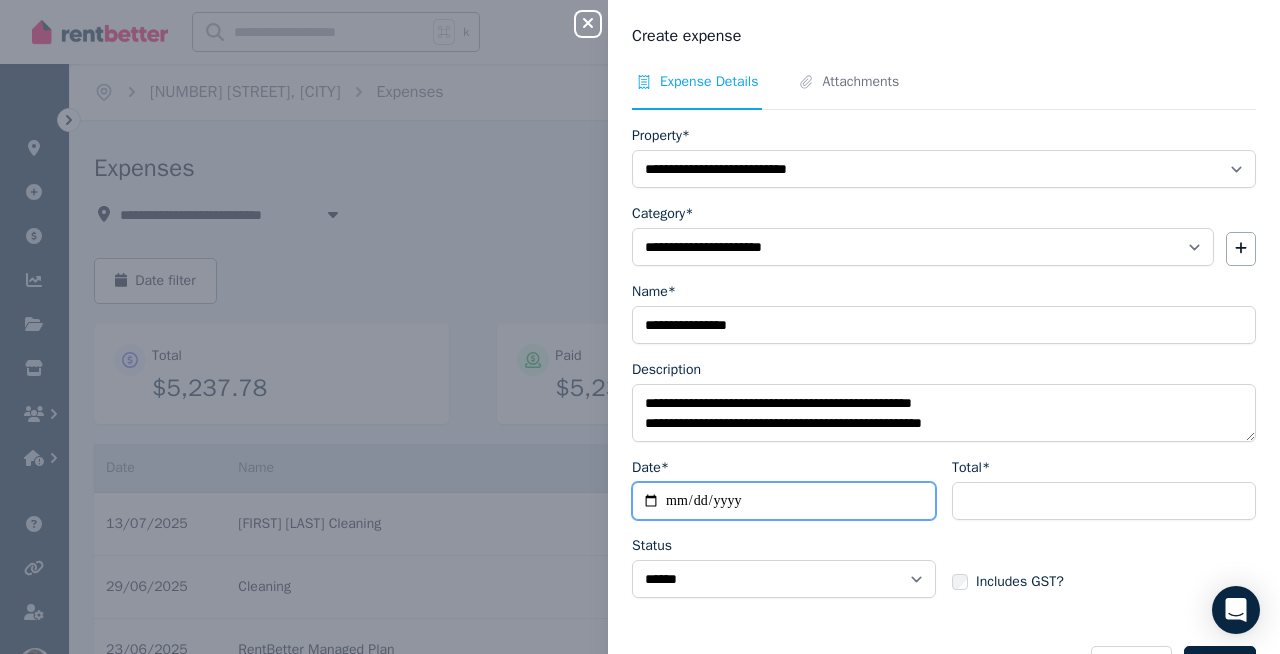 click on "Date*" at bounding box center [784, 501] 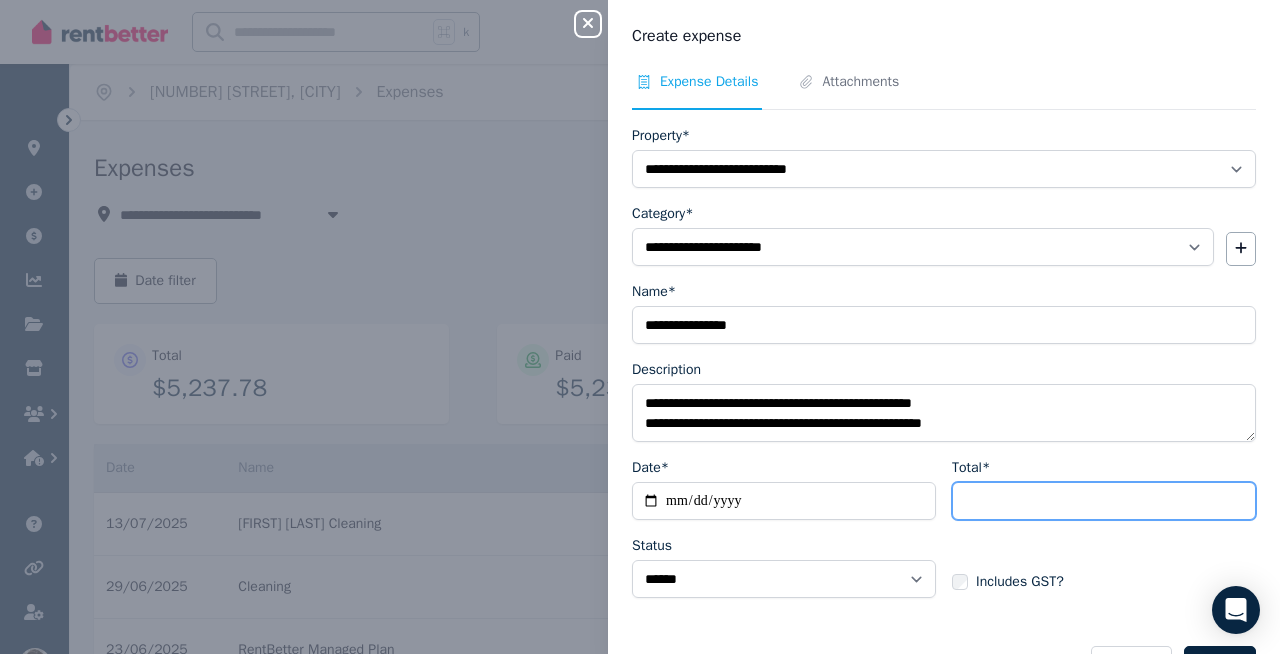 click on "Total*" at bounding box center [1104, 501] 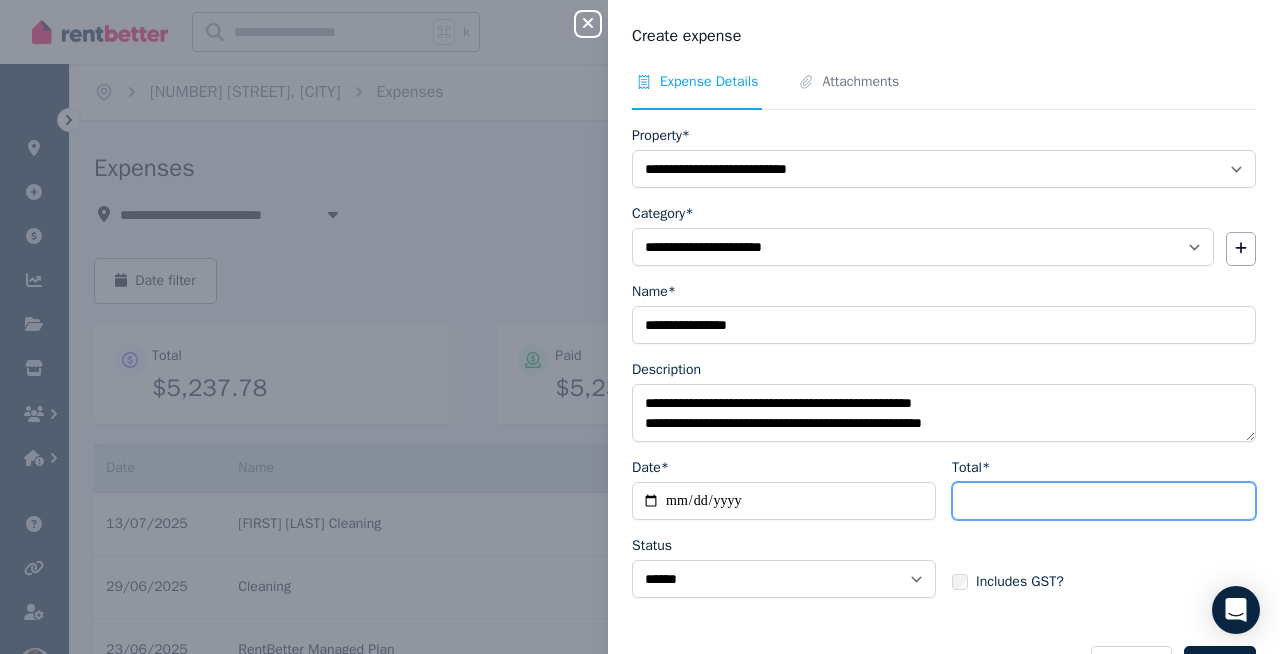 type on "******" 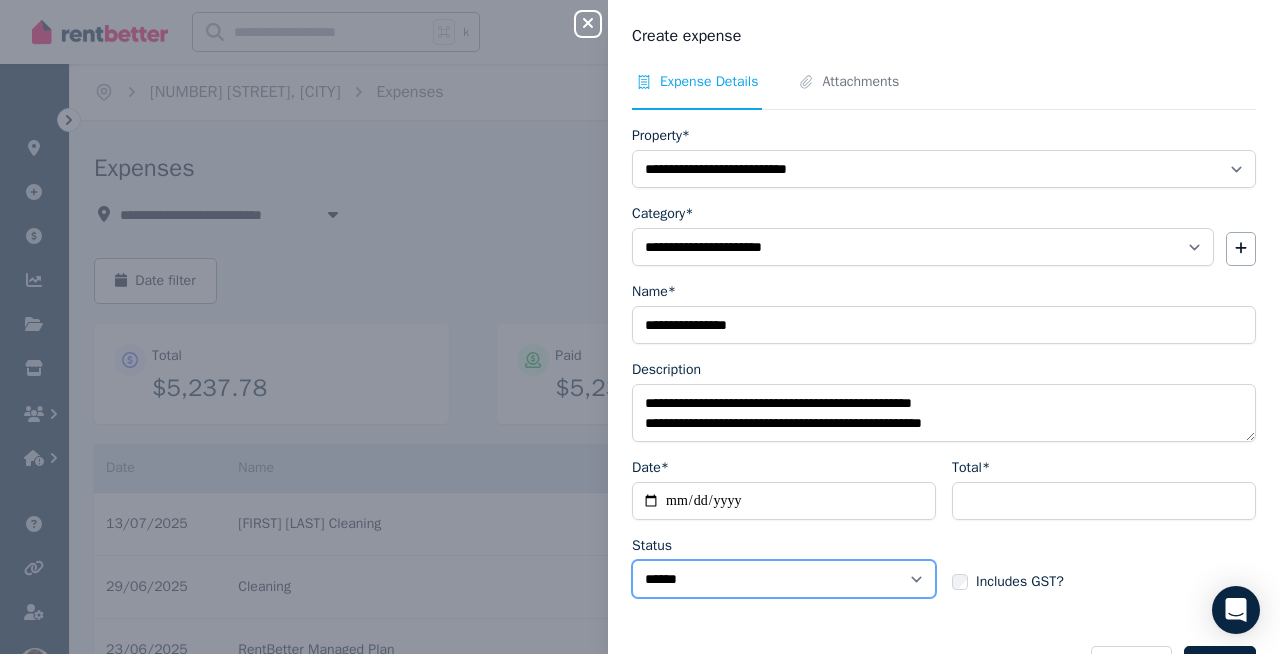 click on "****** ****" at bounding box center [784, 579] 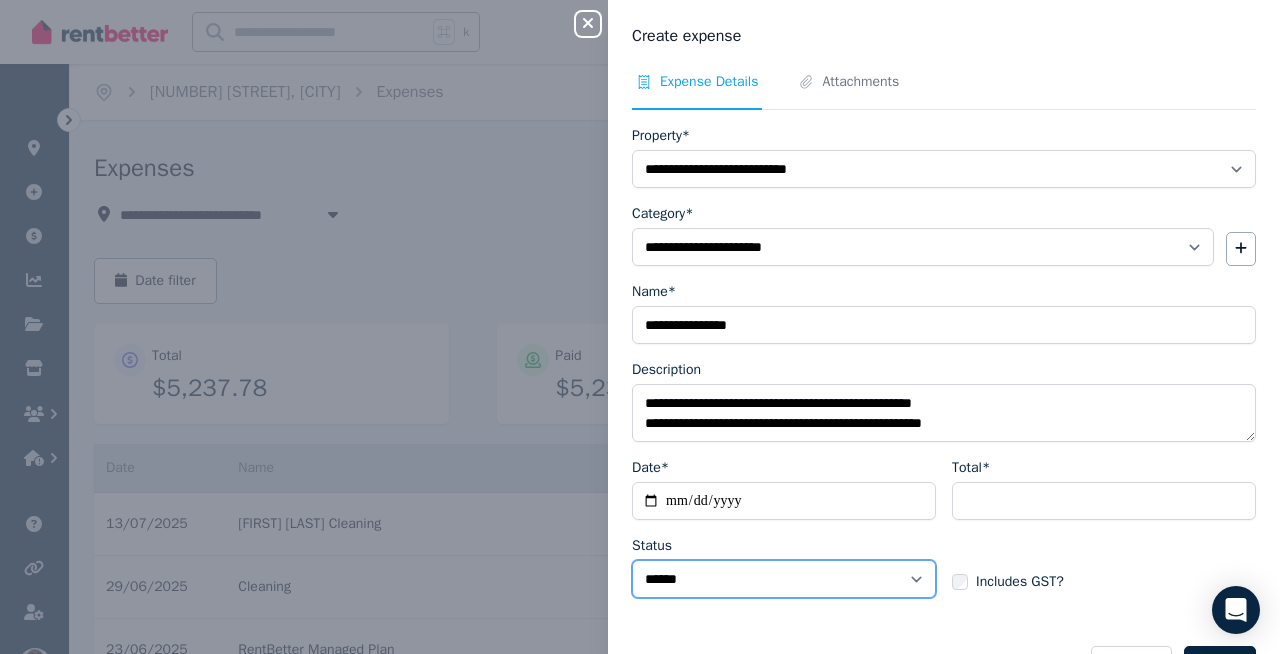 select on "**********" 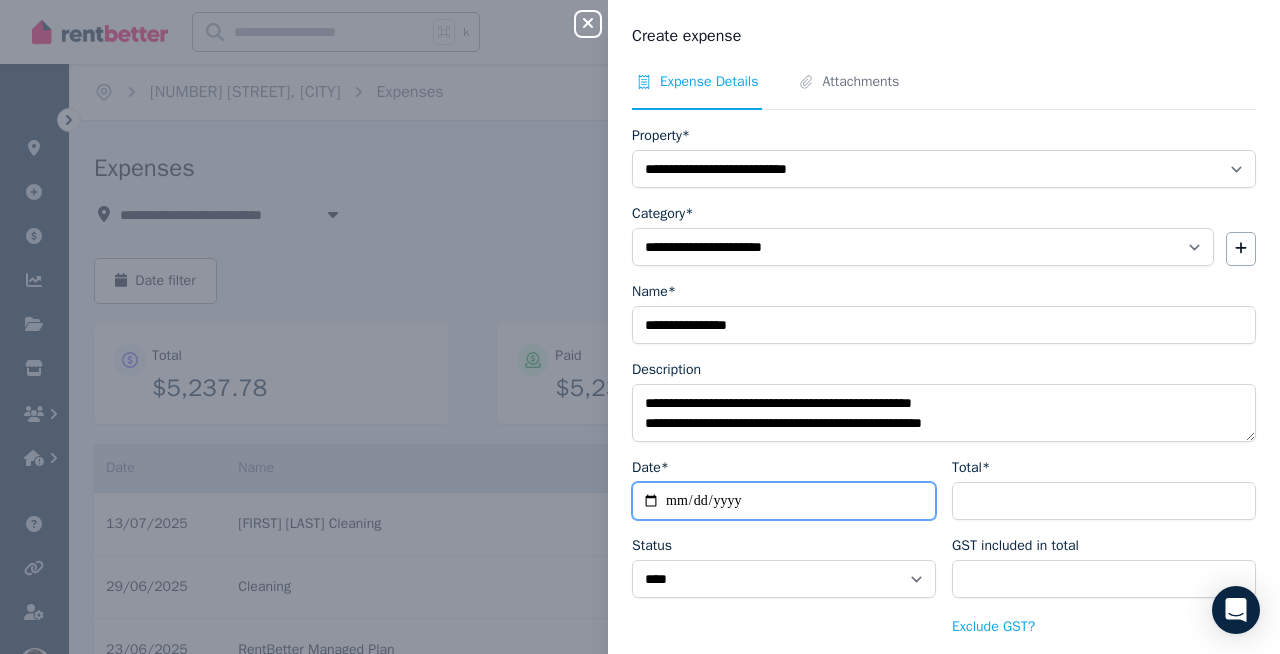 click on "Date*" at bounding box center (784, 501) 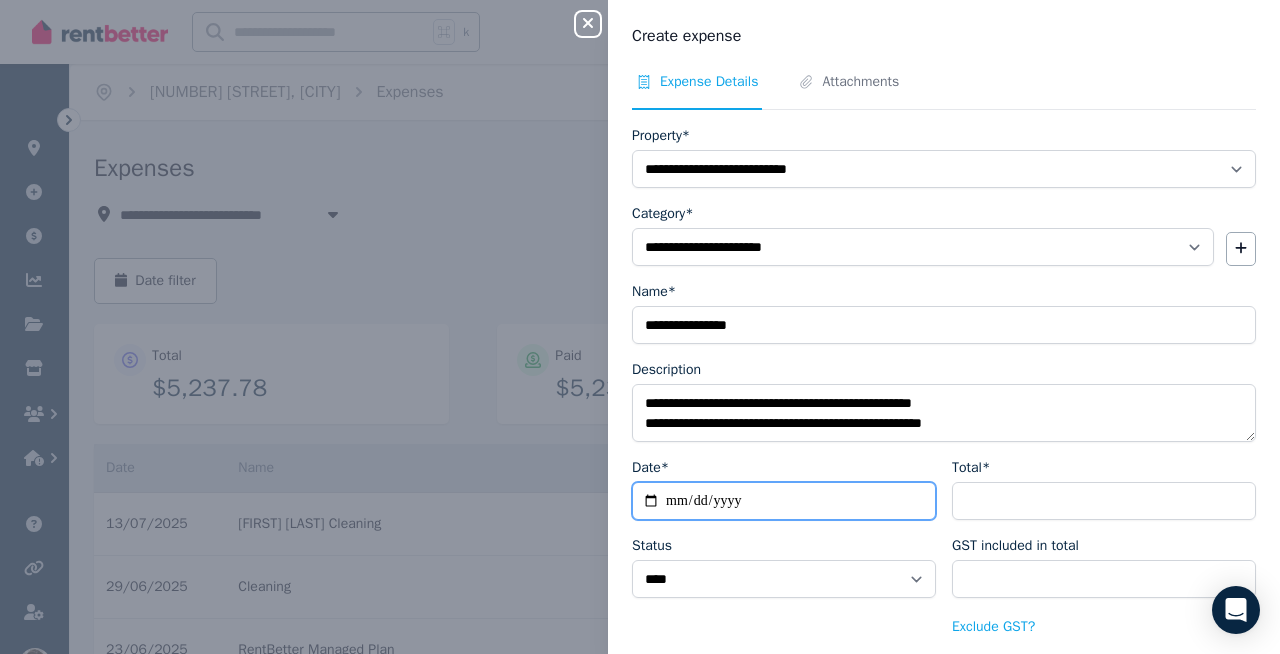 type on "**********" 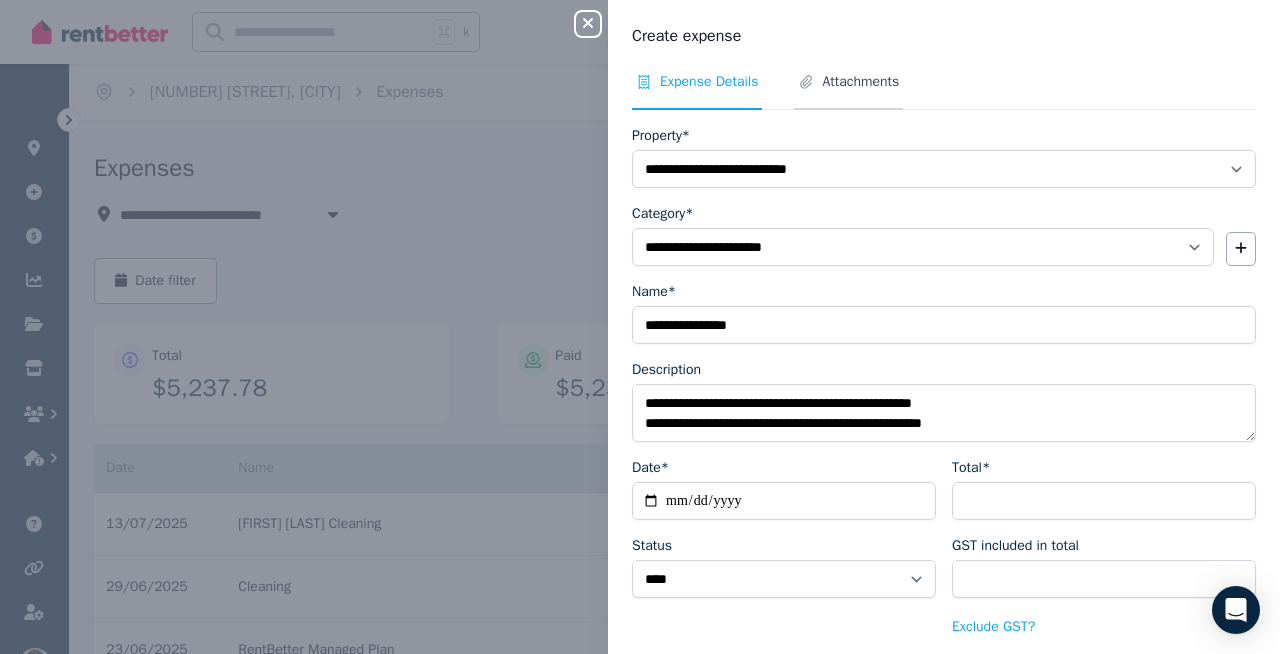 click on "Attachments" at bounding box center [860, 82] 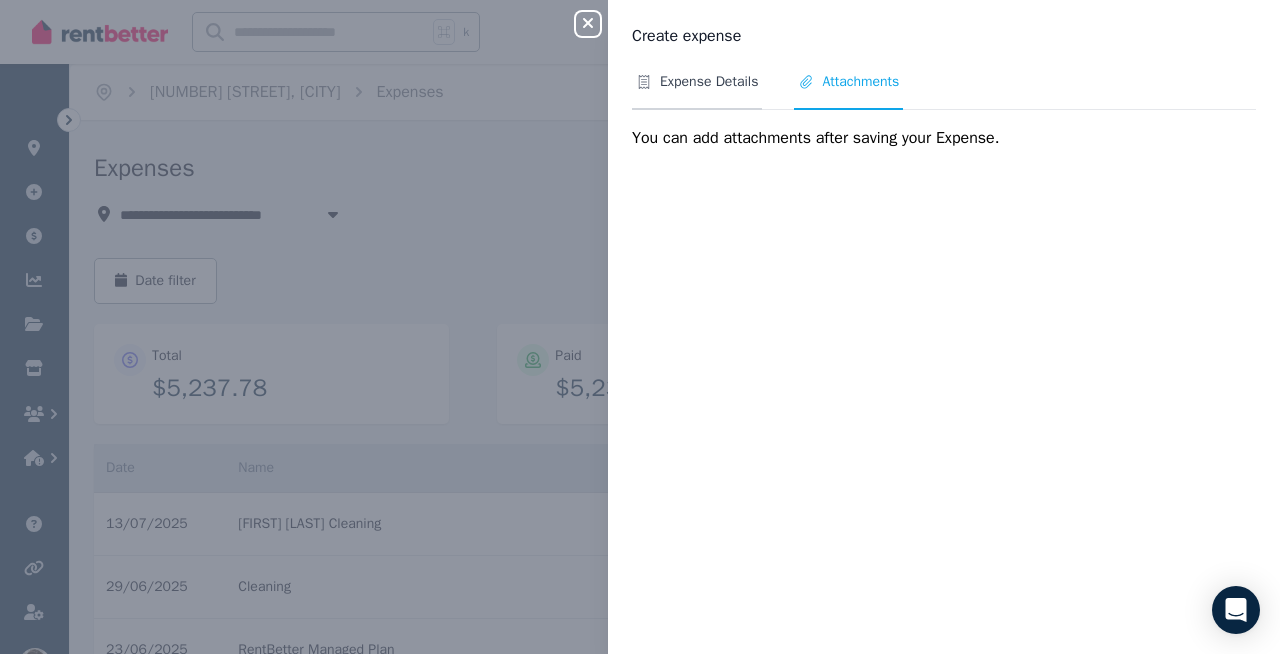click on "Expense Details" at bounding box center (709, 82) 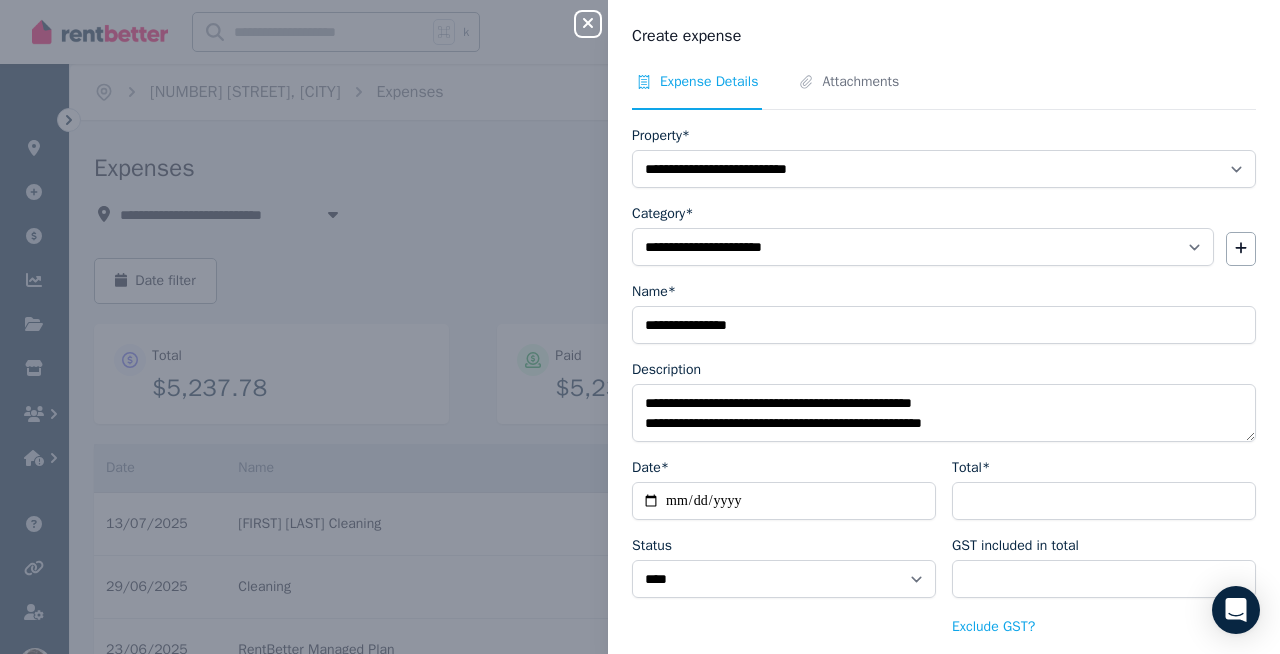 scroll, scrollTop: 86, scrollLeft: 0, axis: vertical 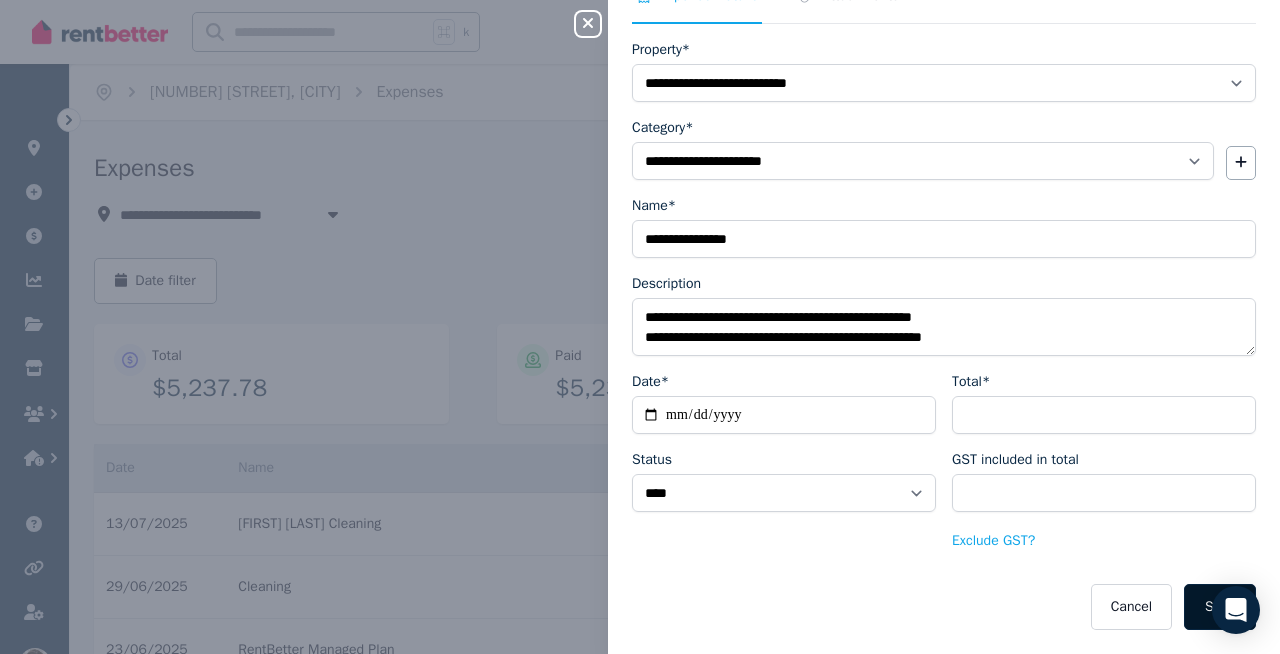 click on "Save" at bounding box center (1220, 607) 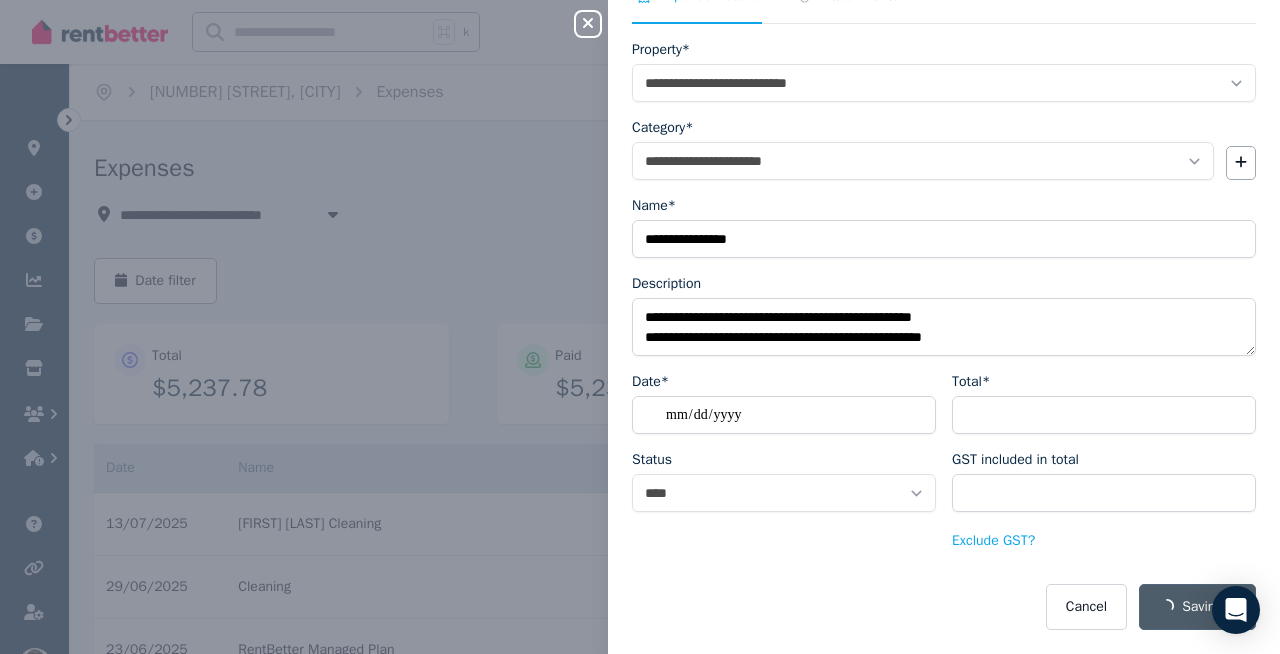 select on "**********" 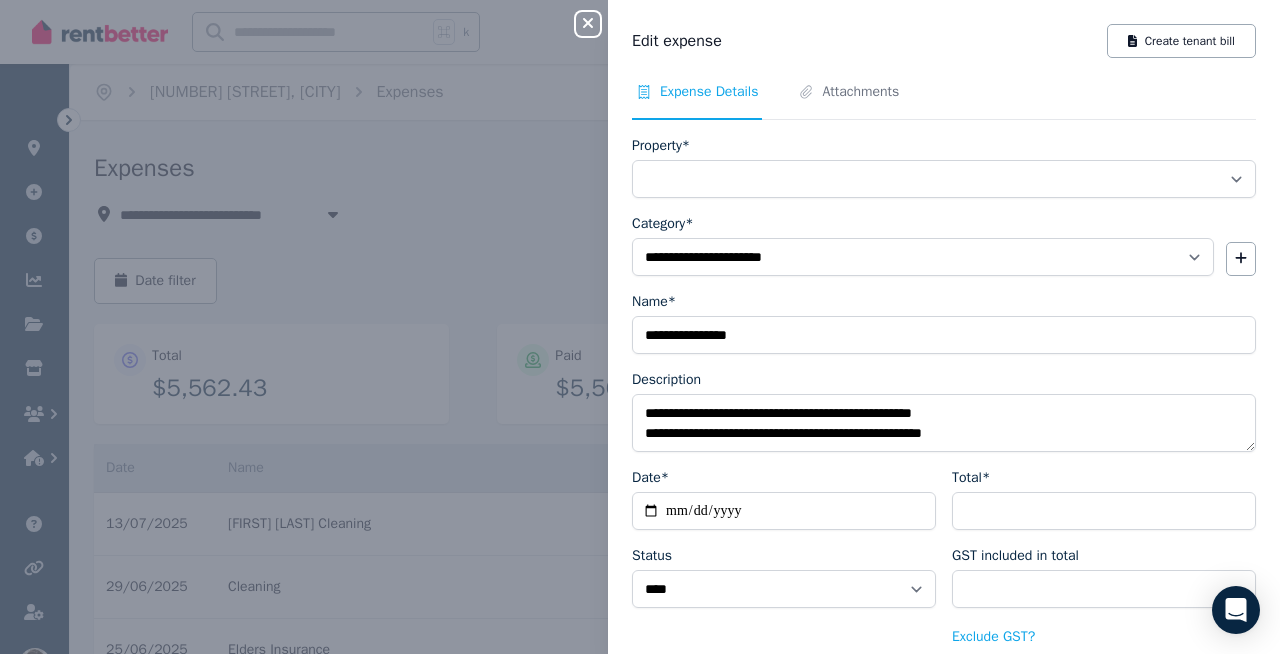 select on "**********" 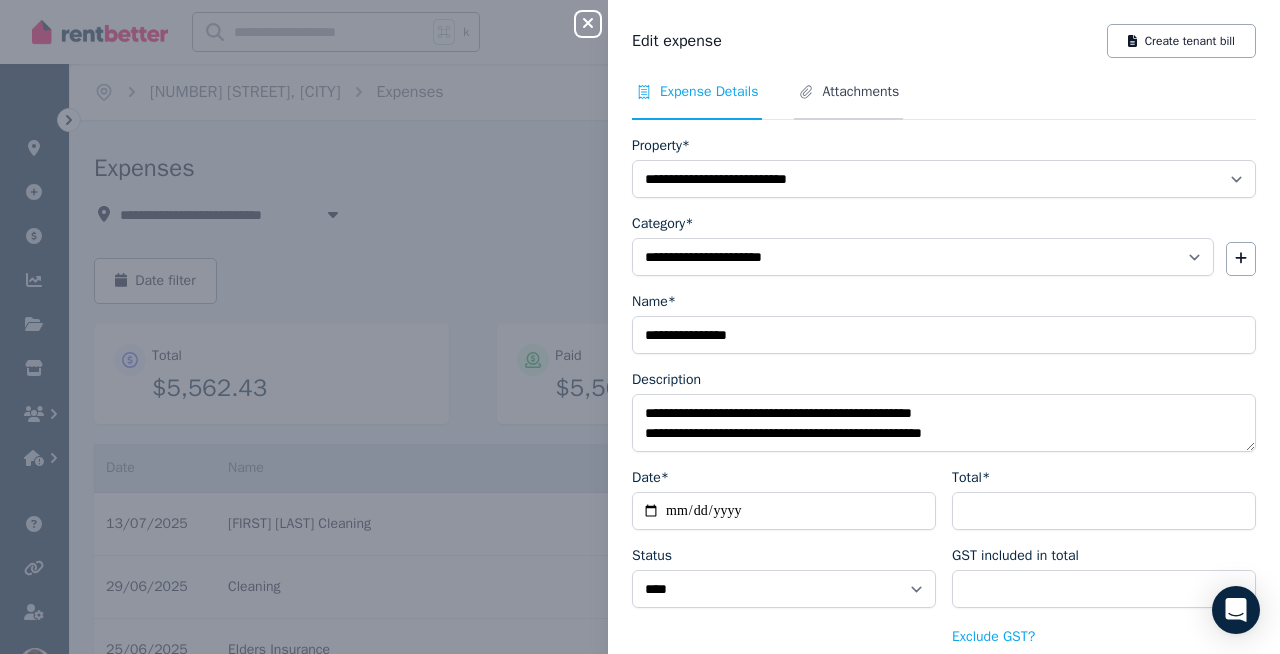 click on "Attachments" at bounding box center (860, 92) 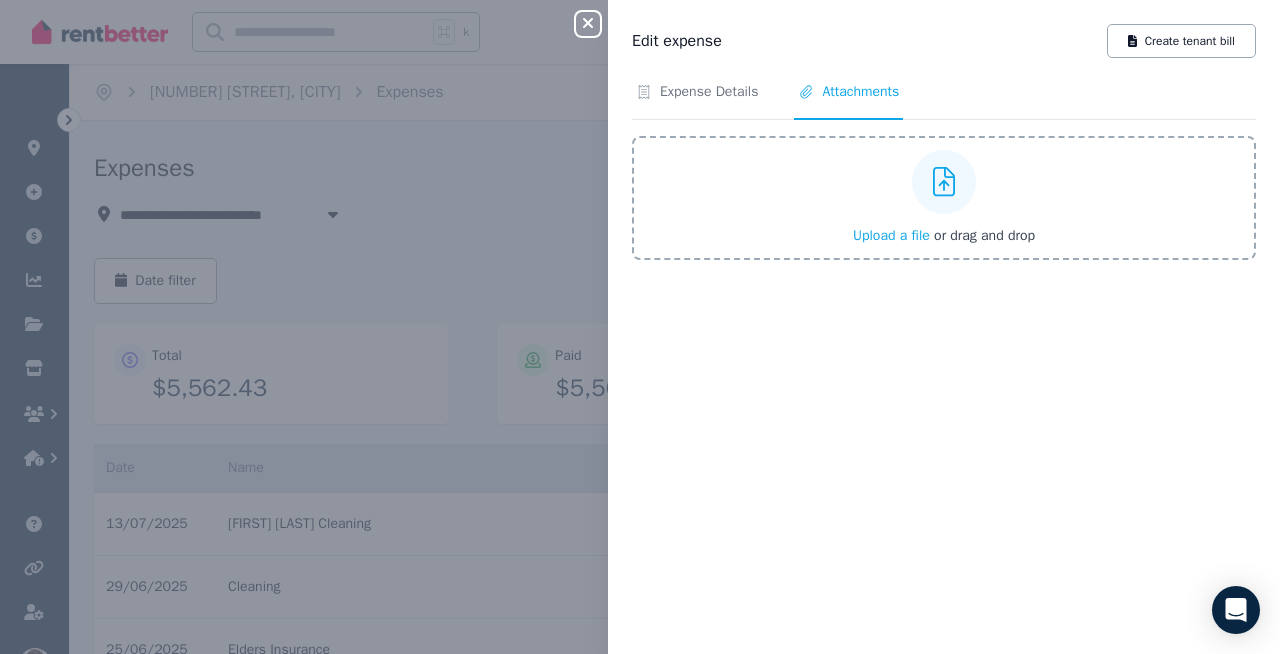 click on "Upload a file" at bounding box center [891, 235] 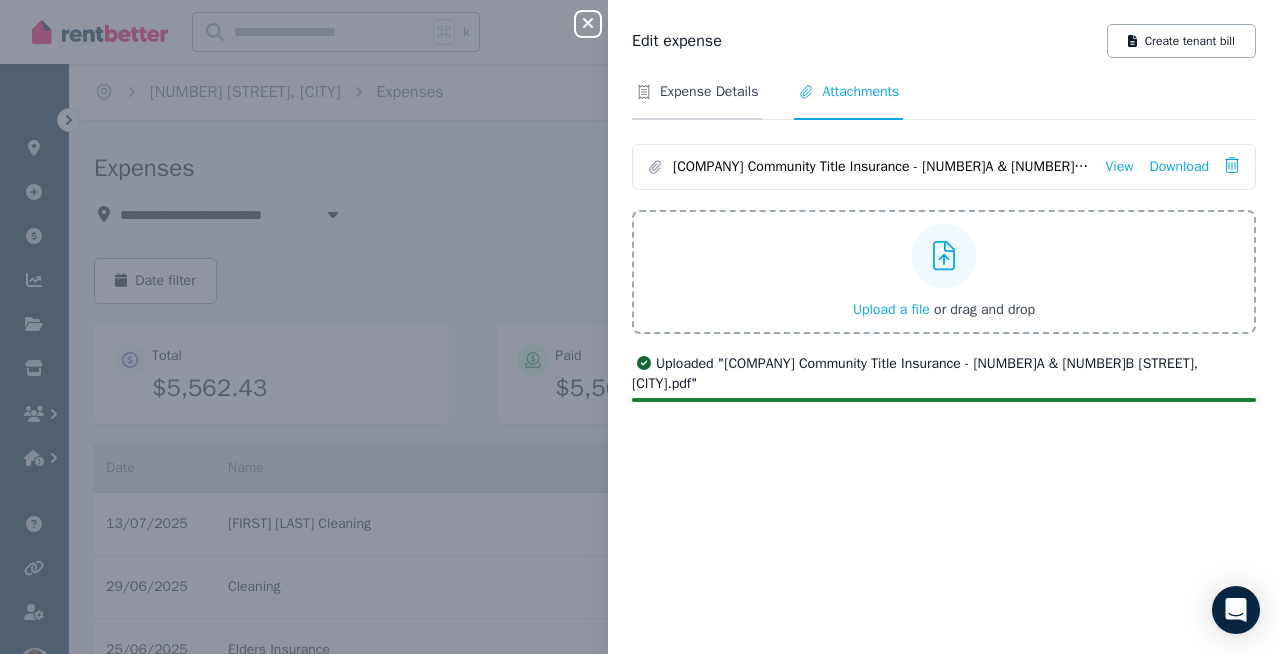 click on "Expense Details" at bounding box center [709, 92] 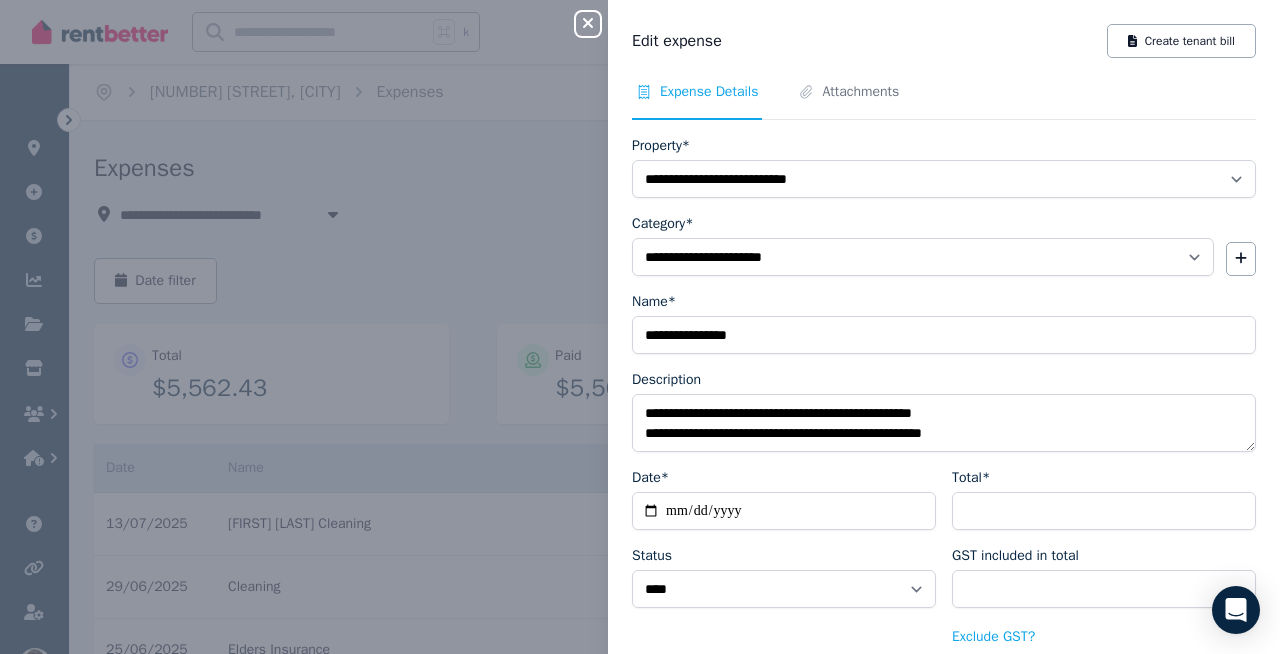 scroll, scrollTop: 96, scrollLeft: 0, axis: vertical 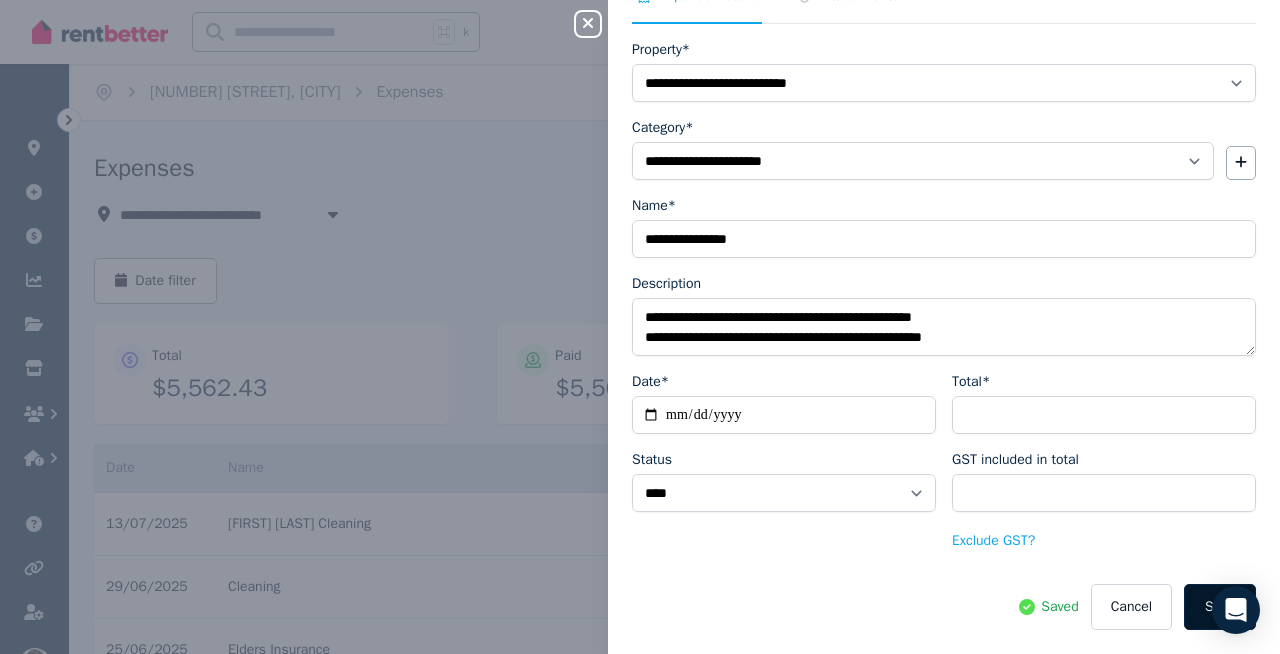 click on "Save" at bounding box center (1220, 607) 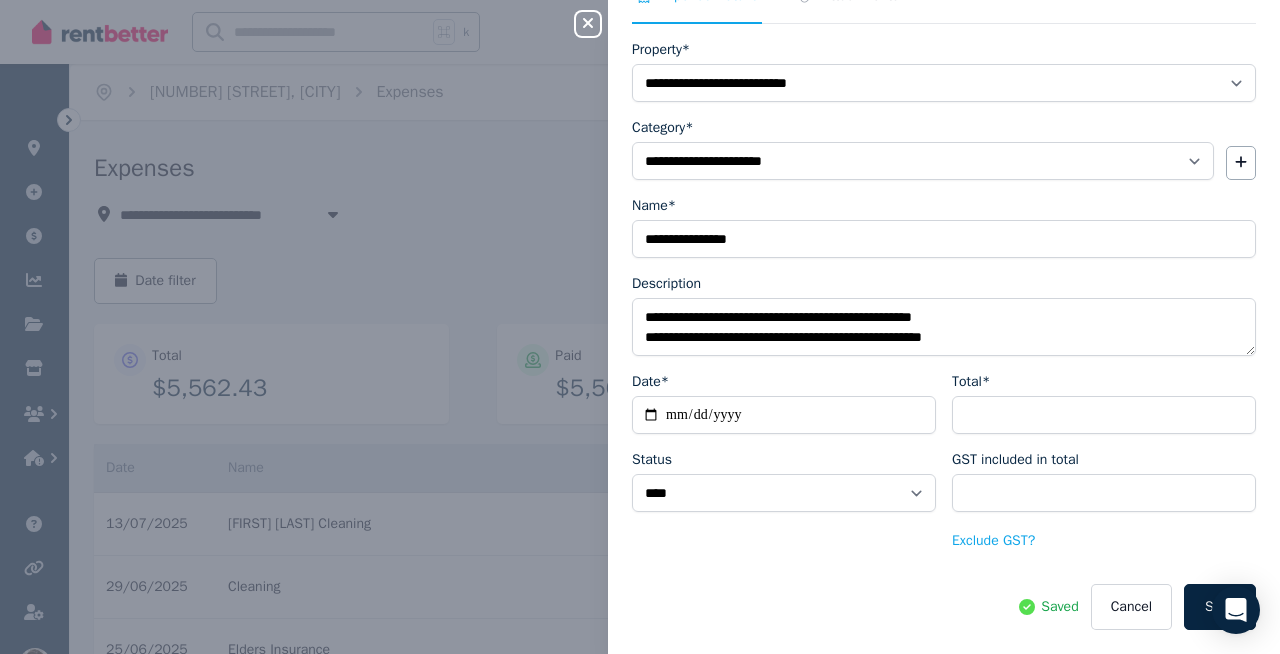 click 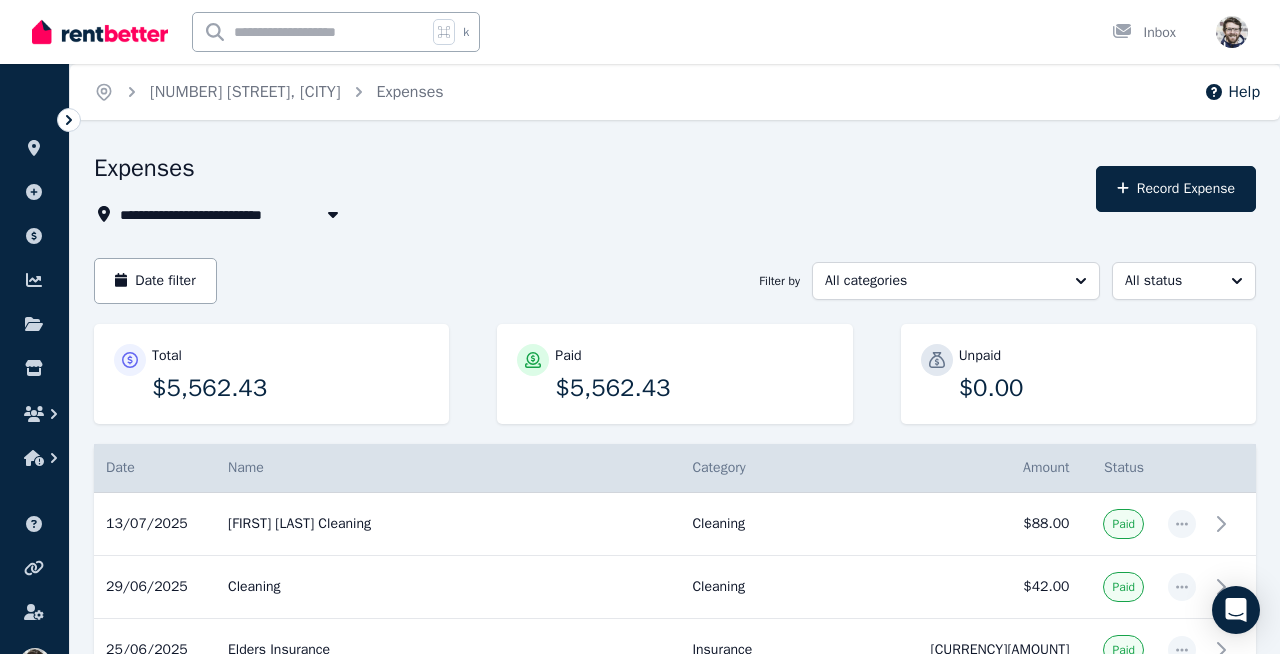 click at bounding box center [100, 32] 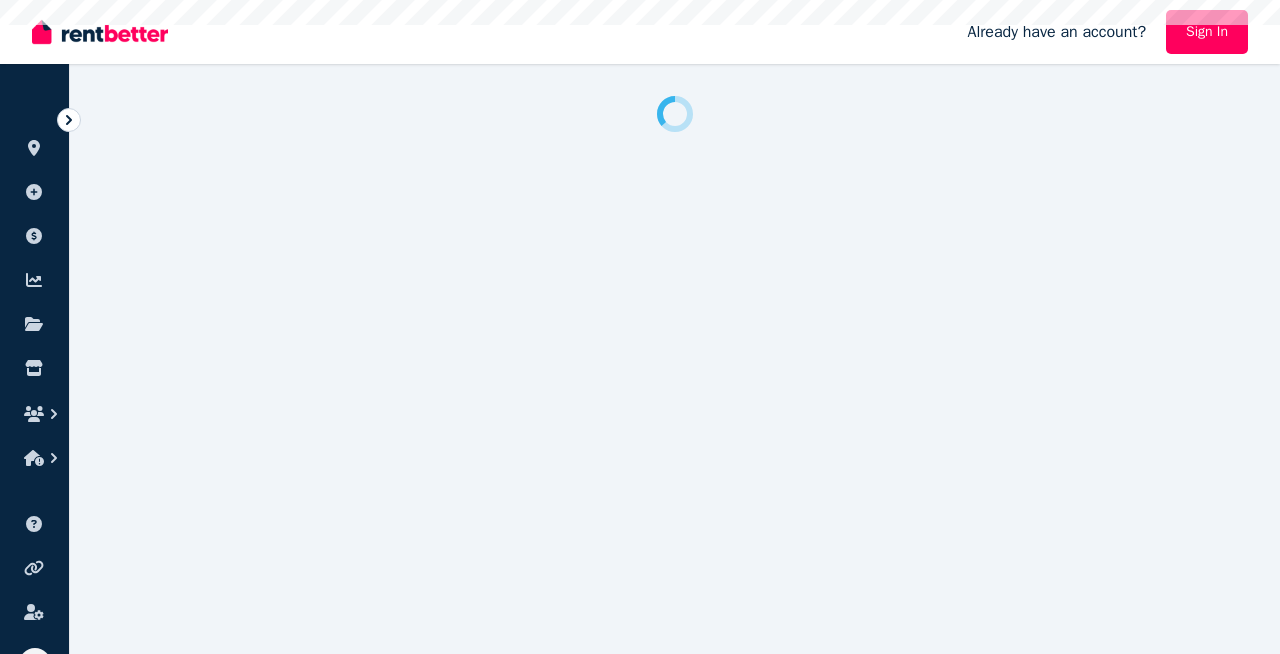 scroll, scrollTop: 0, scrollLeft: 0, axis: both 